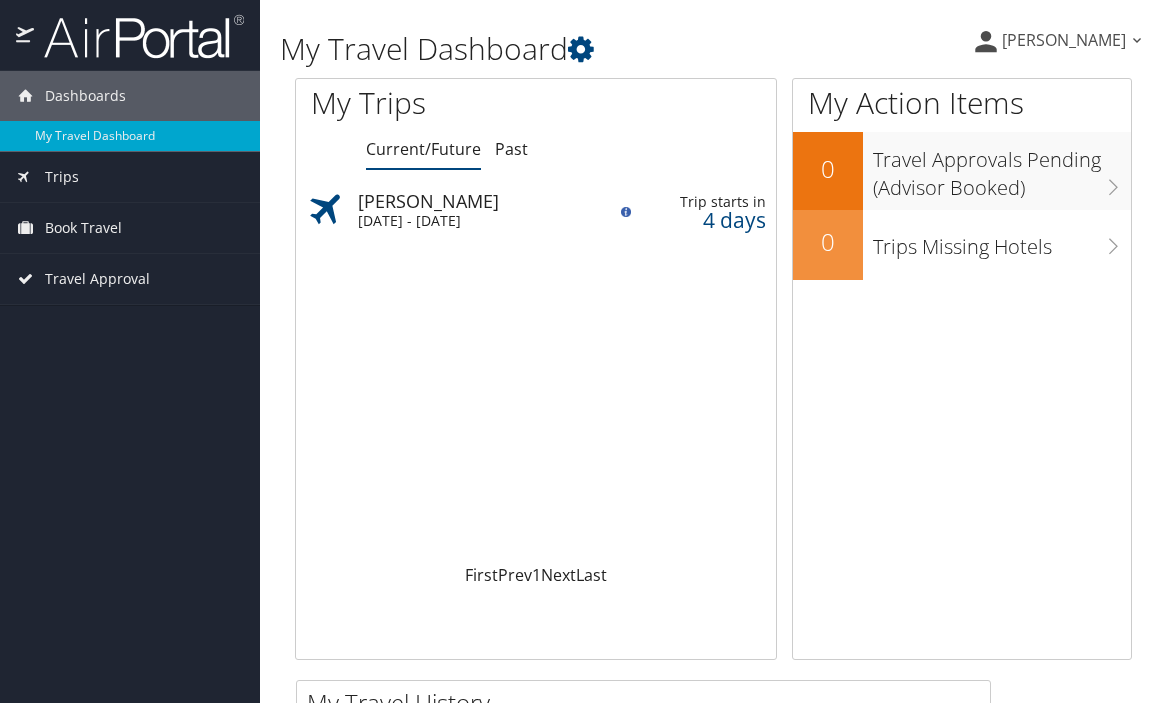 scroll, scrollTop: 0, scrollLeft: 0, axis: both 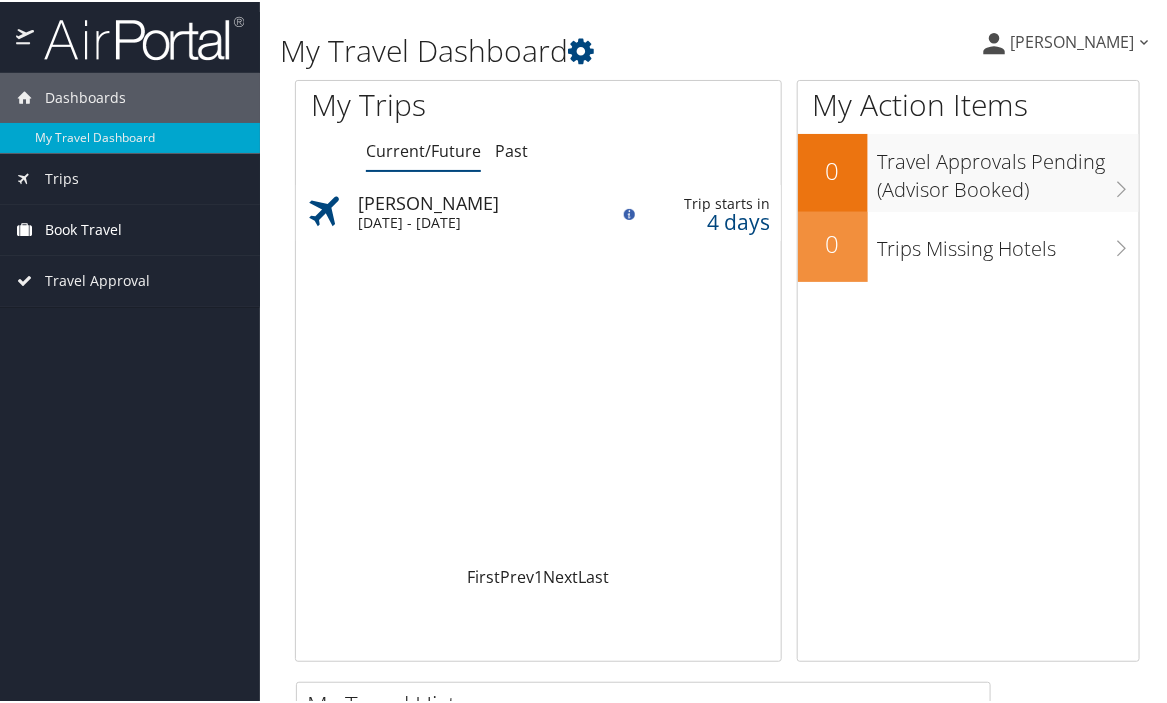click on "Book Travel" at bounding box center (83, 228) 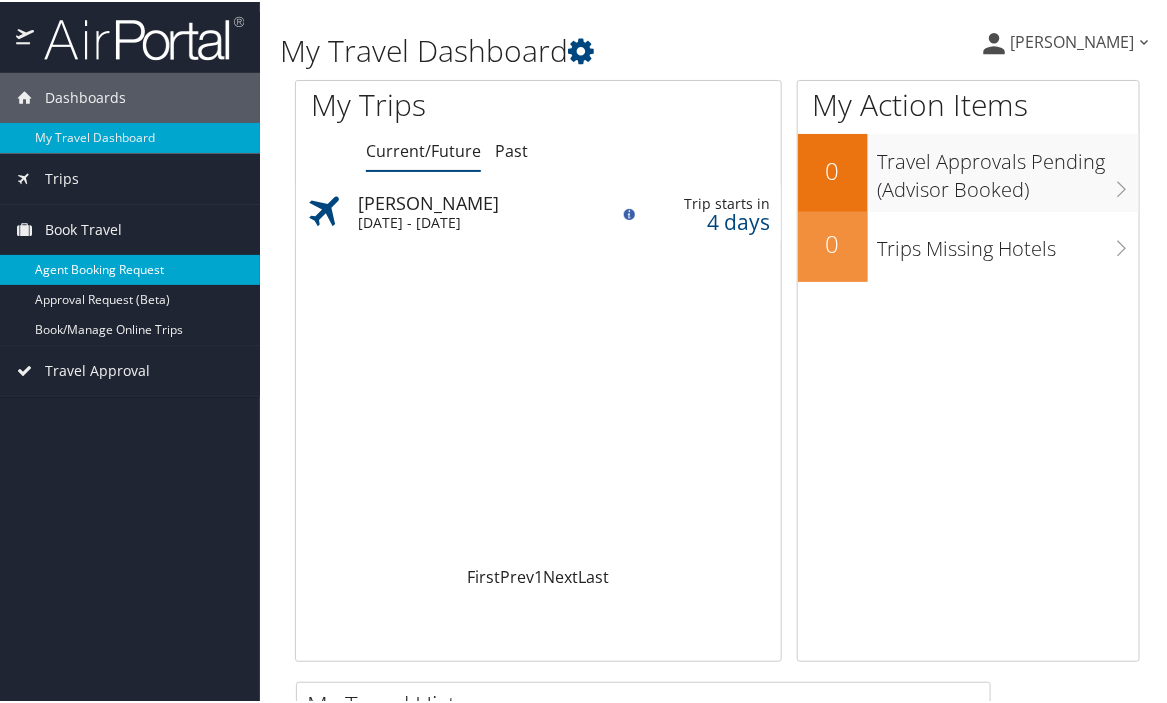 click on "Agent Booking Request" at bounding box center [130, 268] 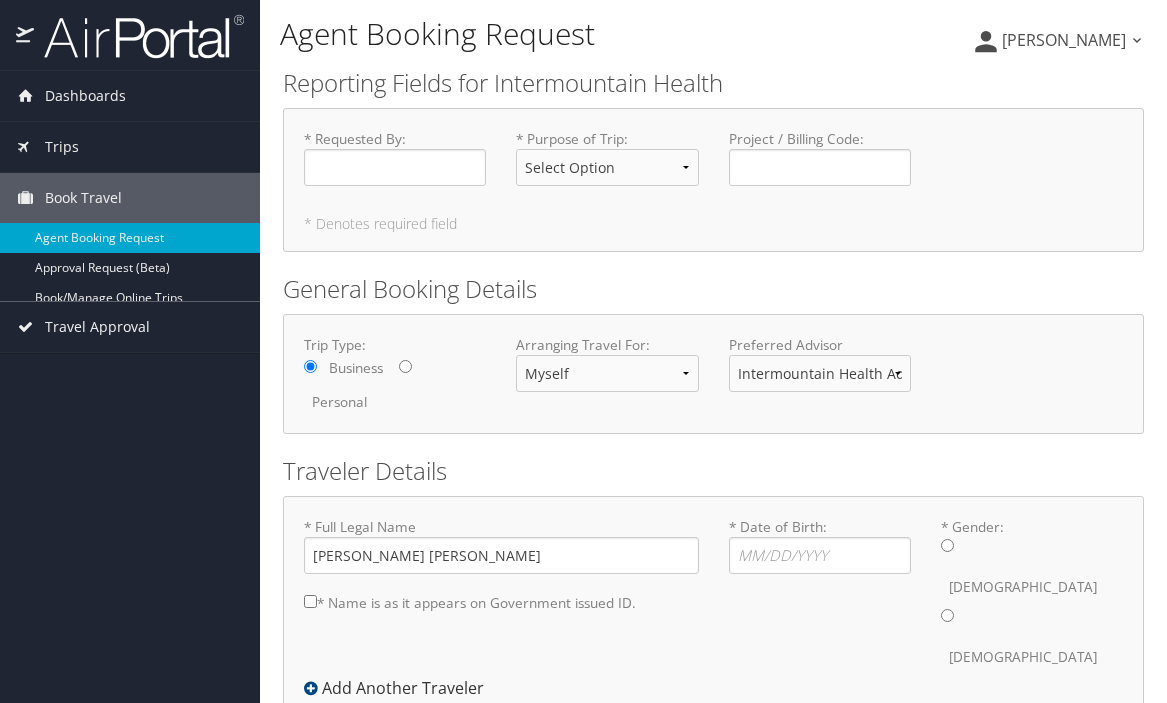 scroll, scrollTop: 0, scrollLeft: 0, axis: both 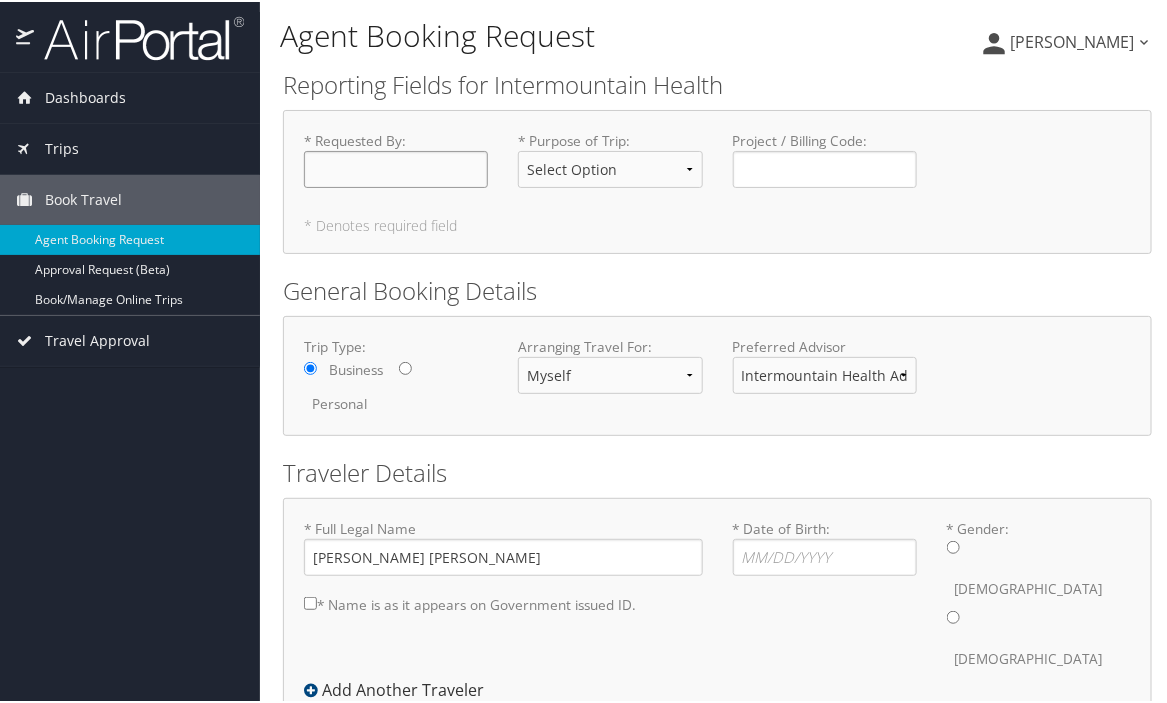 click on "*   Requested By : Required" at bounding box center [396, 167] 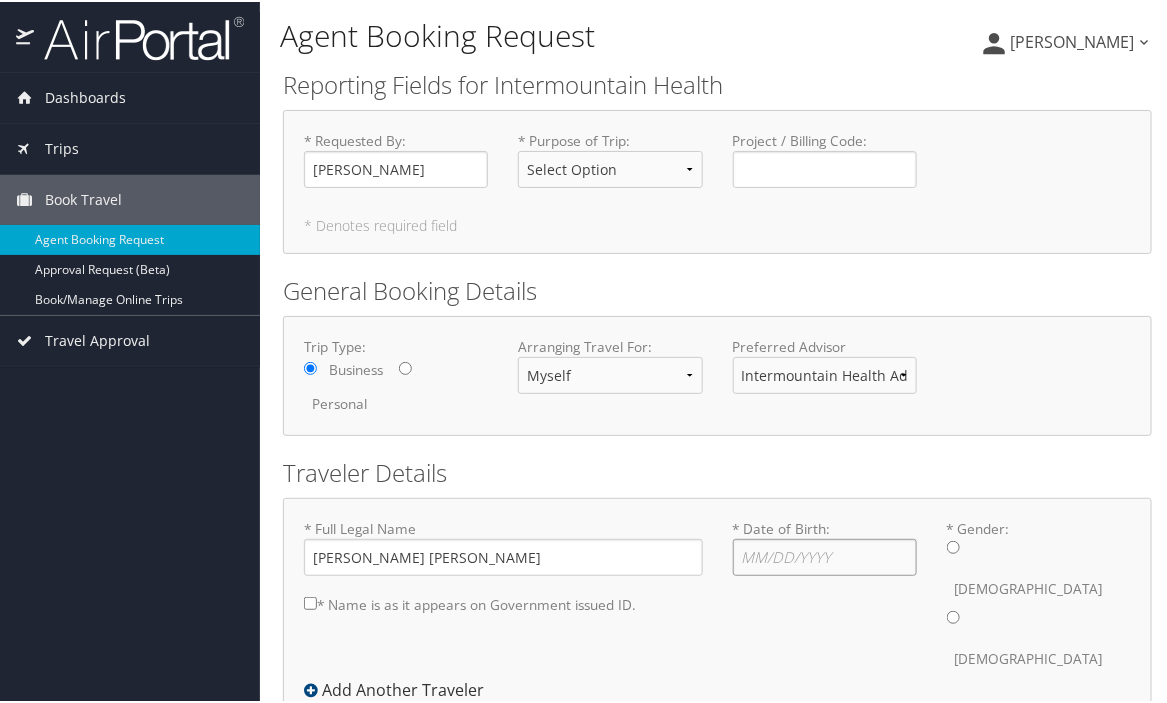 type on "05/20/1980" 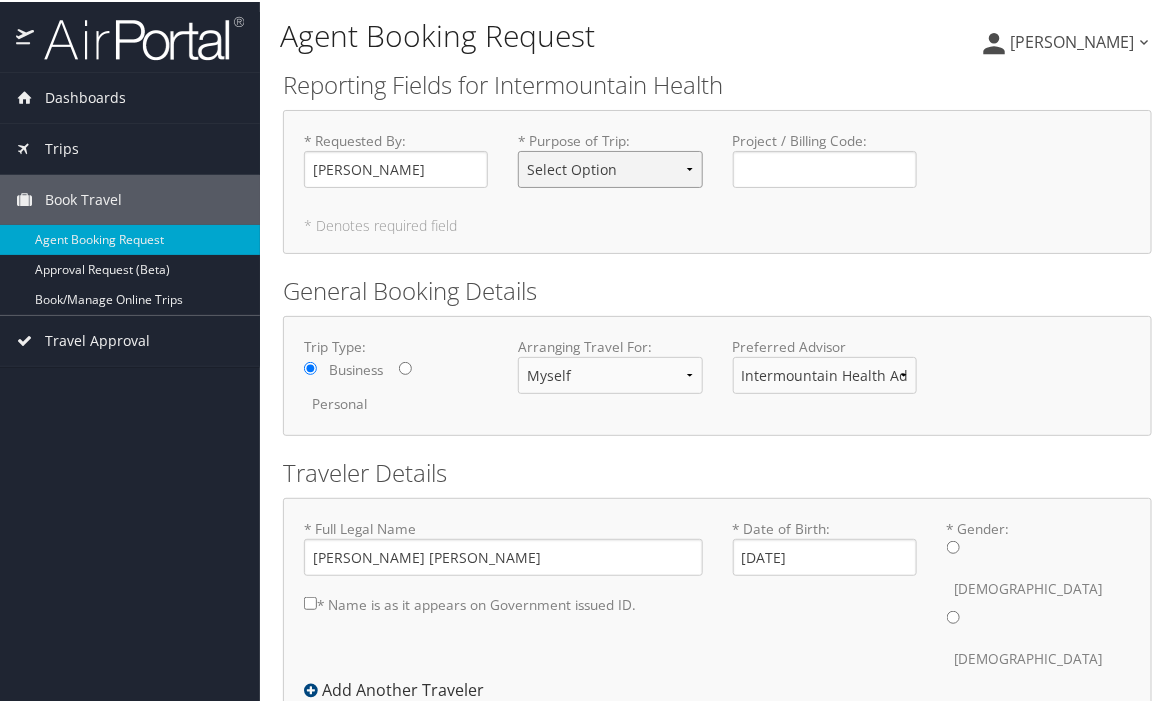 click on "Select Option 3rd Party Reimbursable Business CME Conf or Education Groups Personal Recruiting" at bounding box center (610, 167) 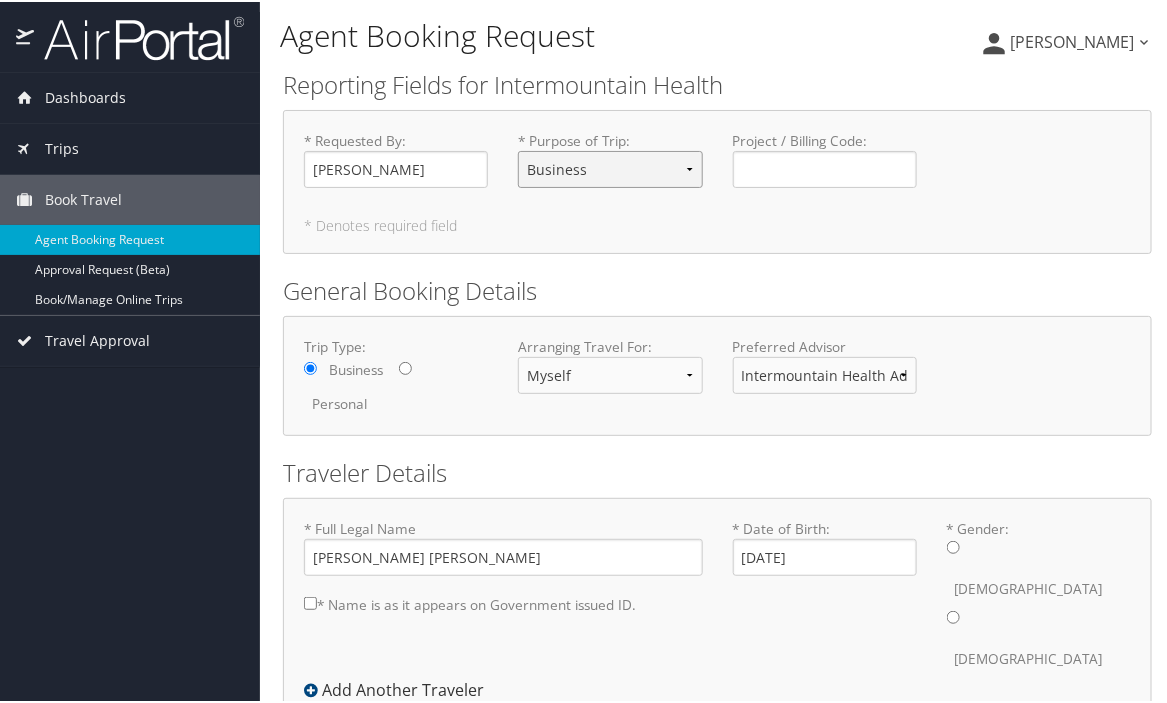 click on "Select Option 3rd Party Reimbursable Business CME Conf or Education Groups Personal Recruiting" at bounding box center [610, 167] 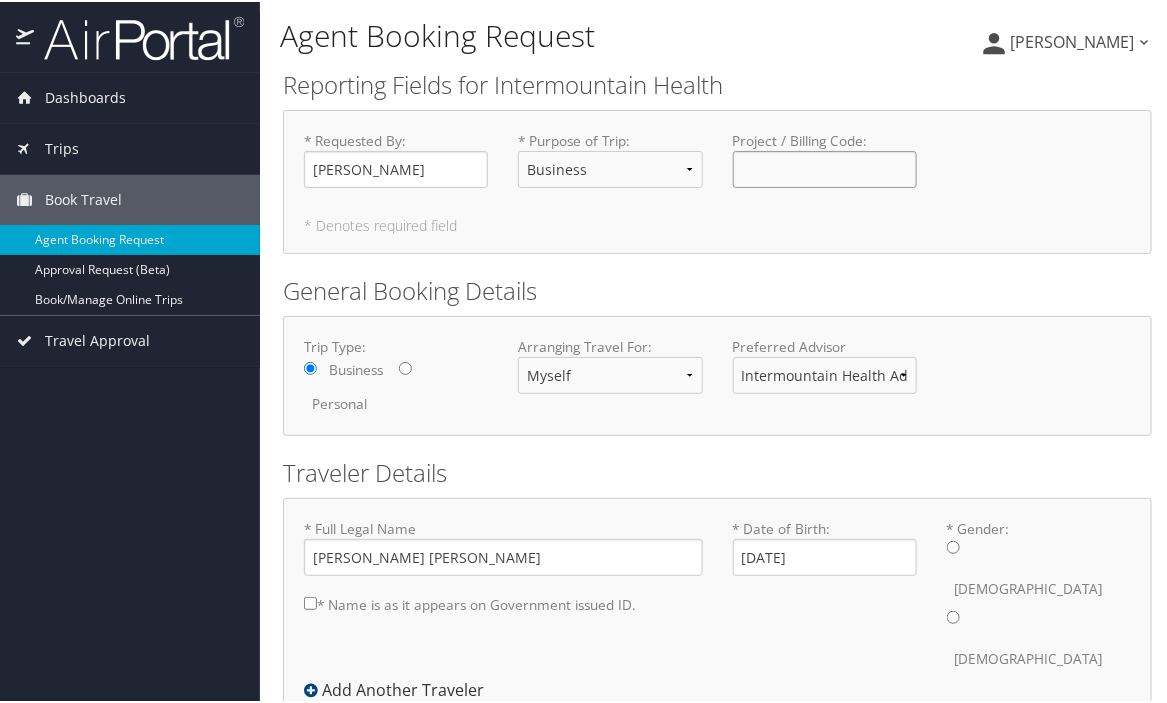 click on "Project / Billing Code : Required" 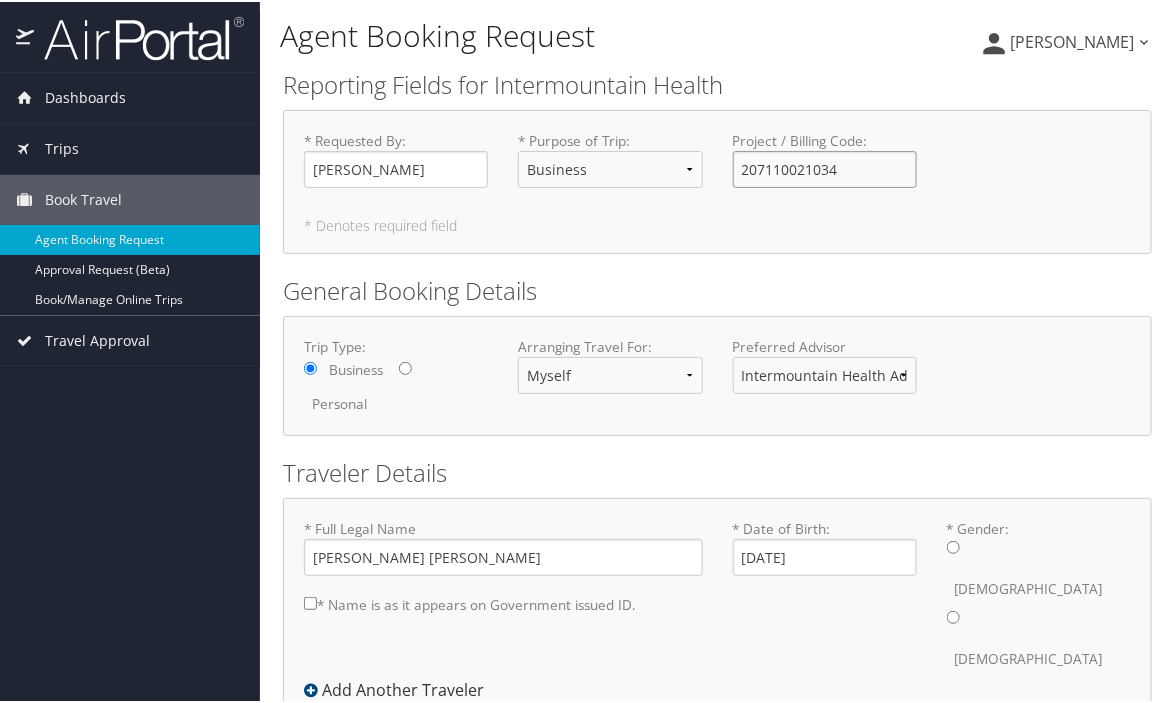 scroll, scrollTop: 92, scrollLeft: 0, axis: vertical 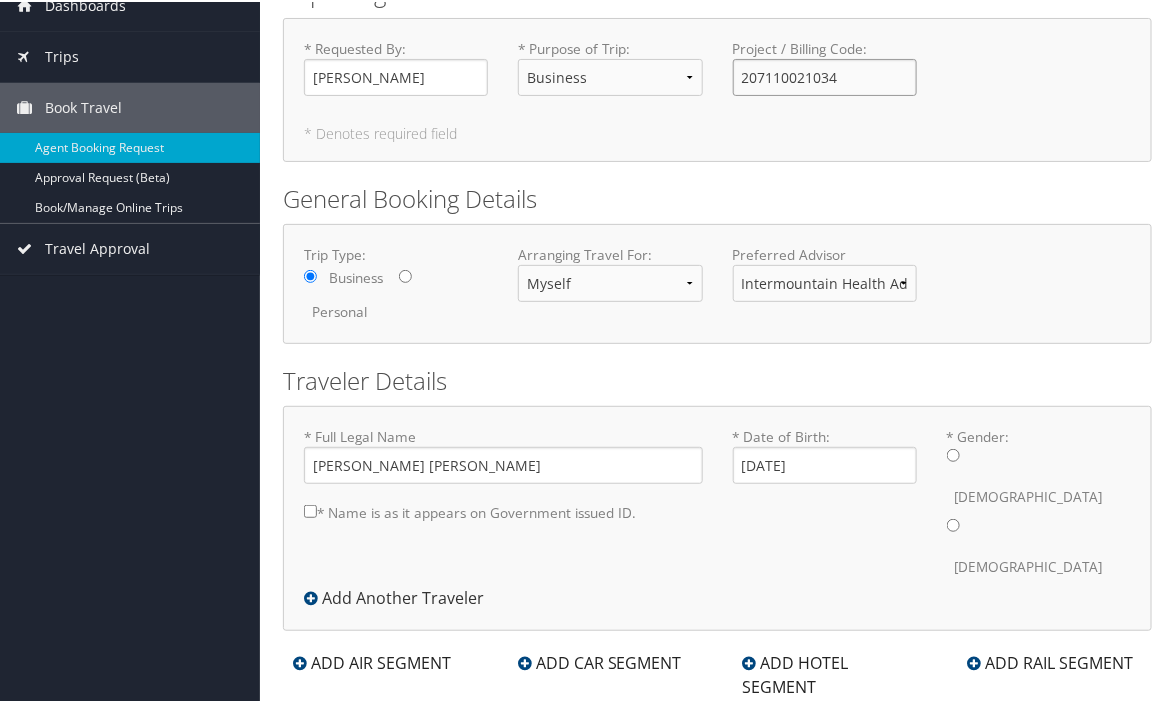 type on "207110021034" 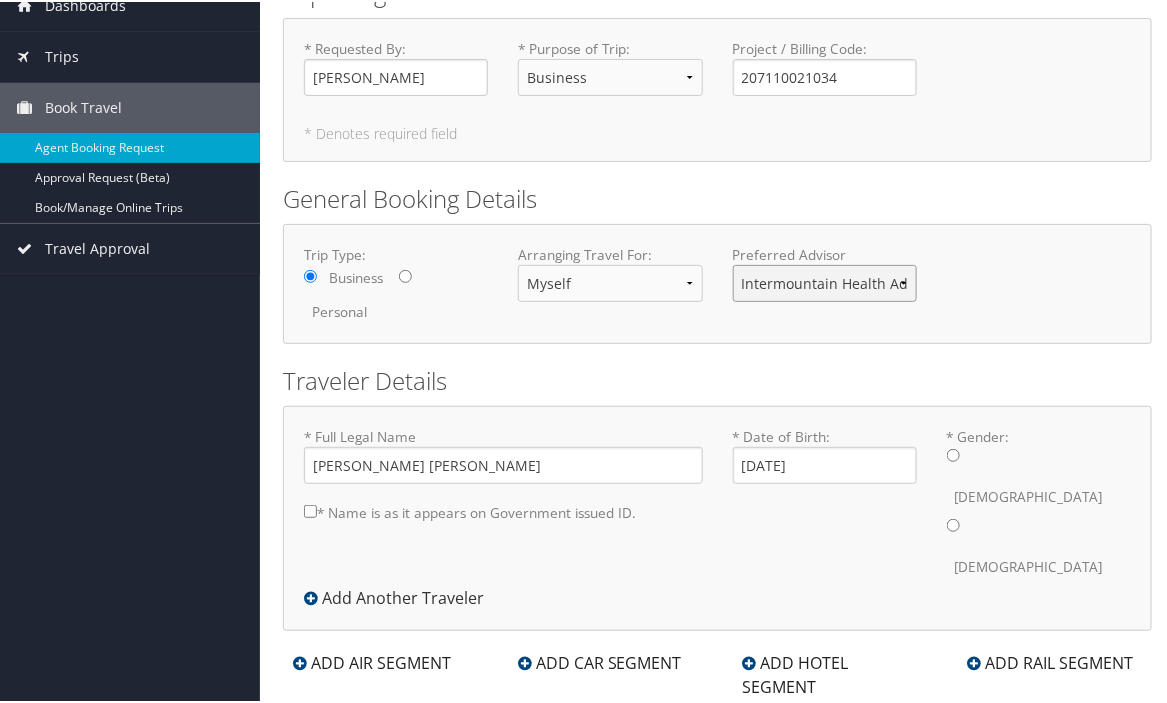 click on "Intermountain Health Advisor Team" at bounding box center (825, 281) 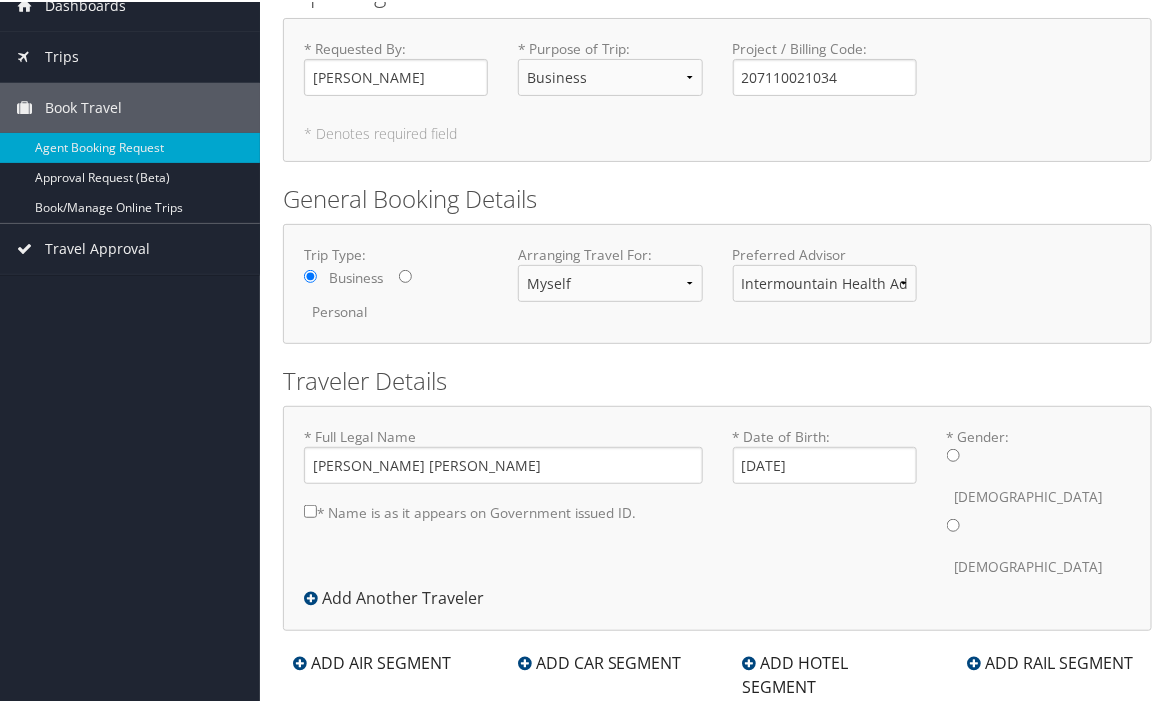 click on "Male Female" at bounding box center (1039, 514) 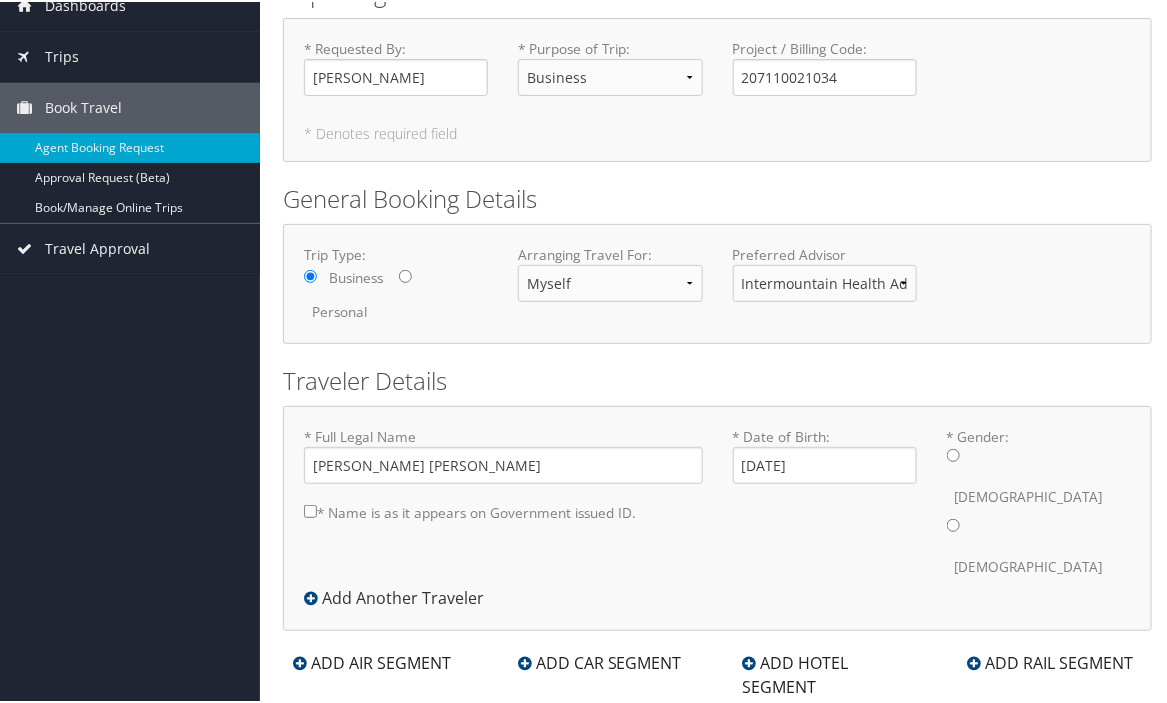 radio on "true" 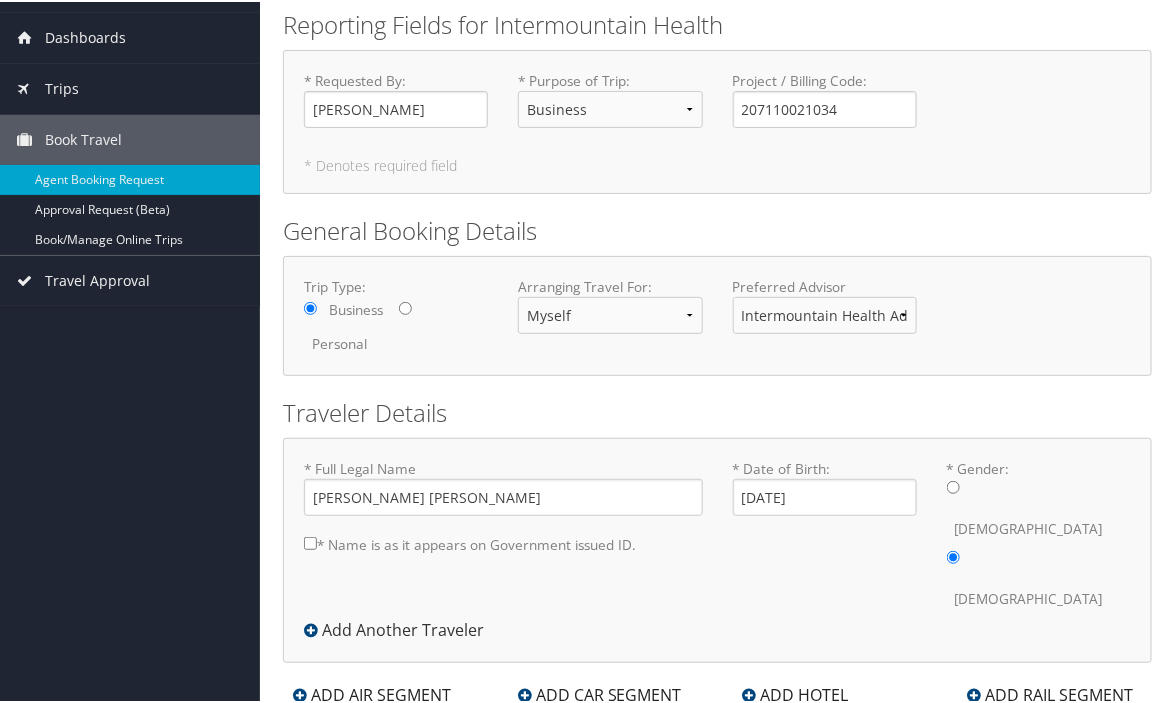 scroll, scrollTop: 92, scrollLeft: 0, axis: vertical 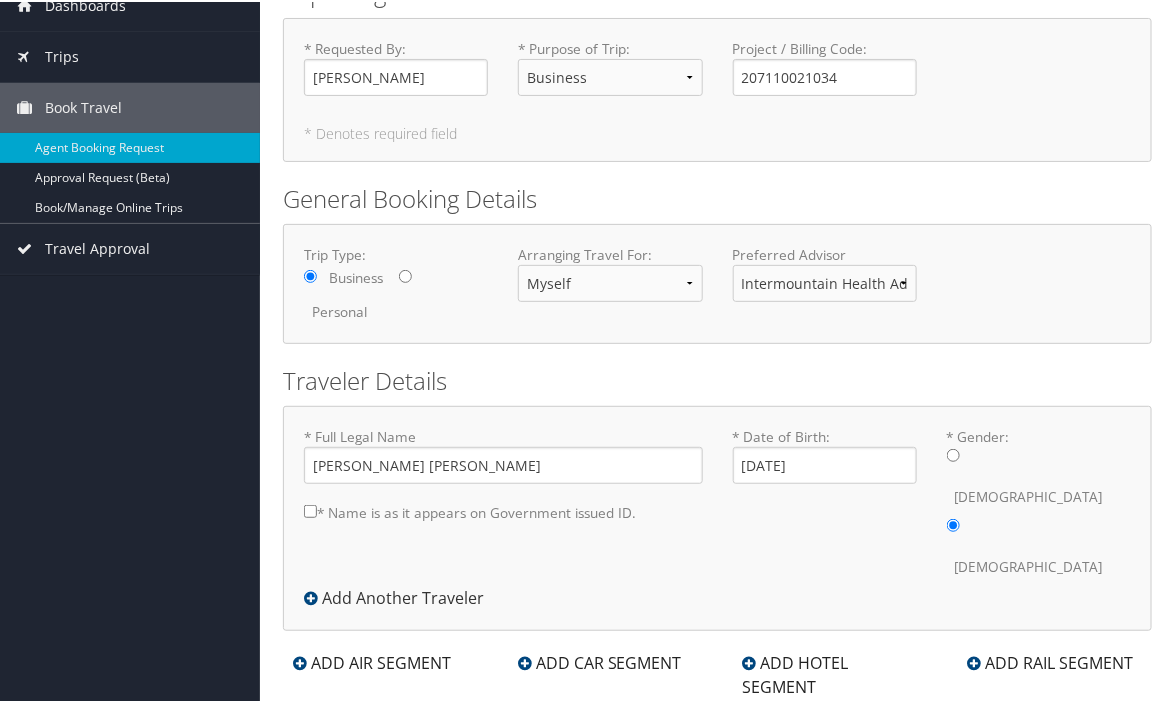 drag, startPoint x: 296, startPoint y: 507, endPoint x: 315, endPoint y: 513, distance: 19.924858 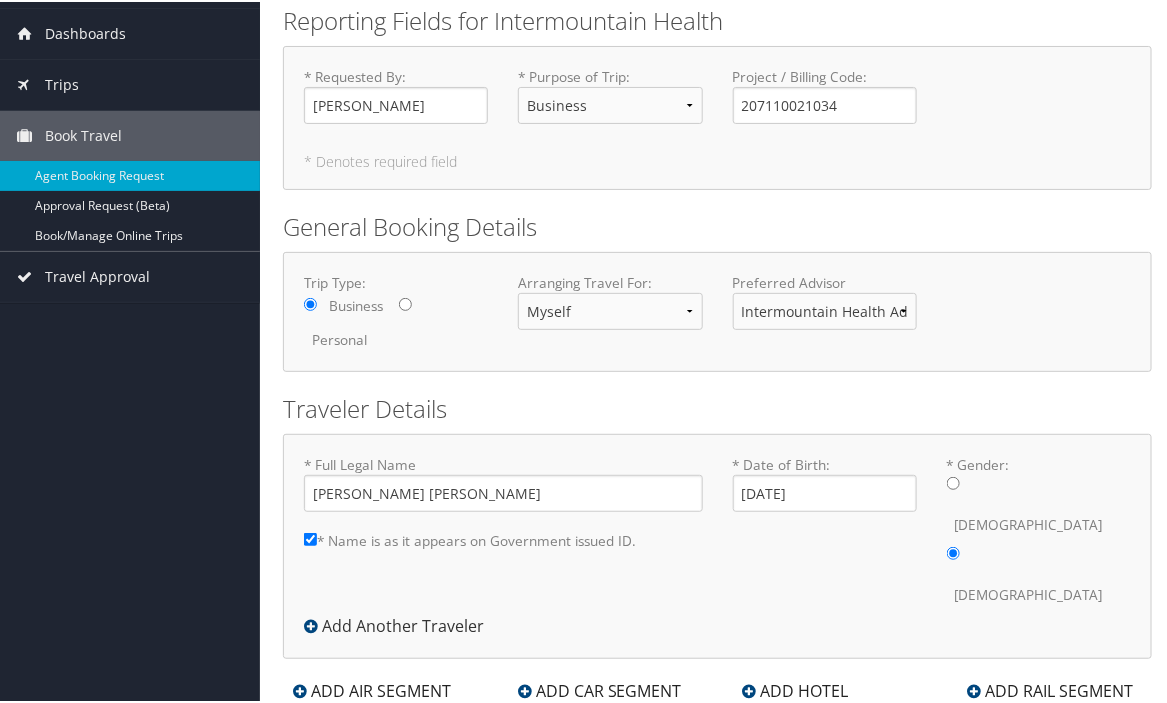 scroll, scrollTop: 92, scrollLeft: 0, axis: vertical 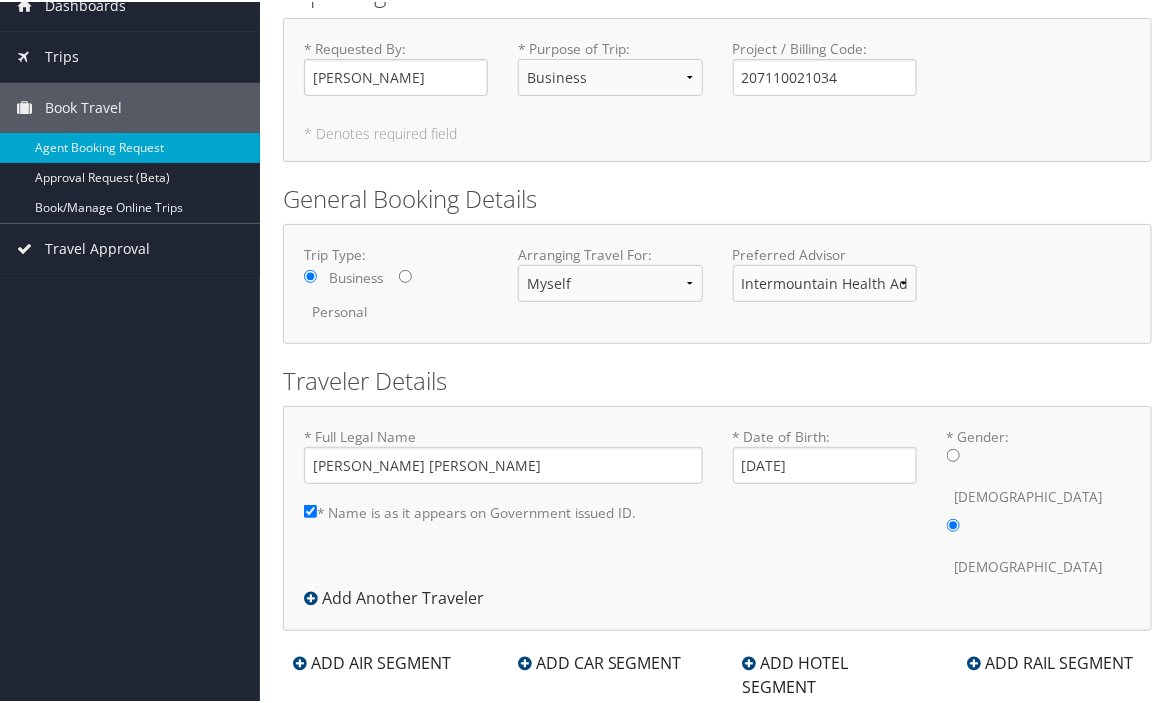 click on "ADD AIR SEGMENT" at bounding box center (372, 661) 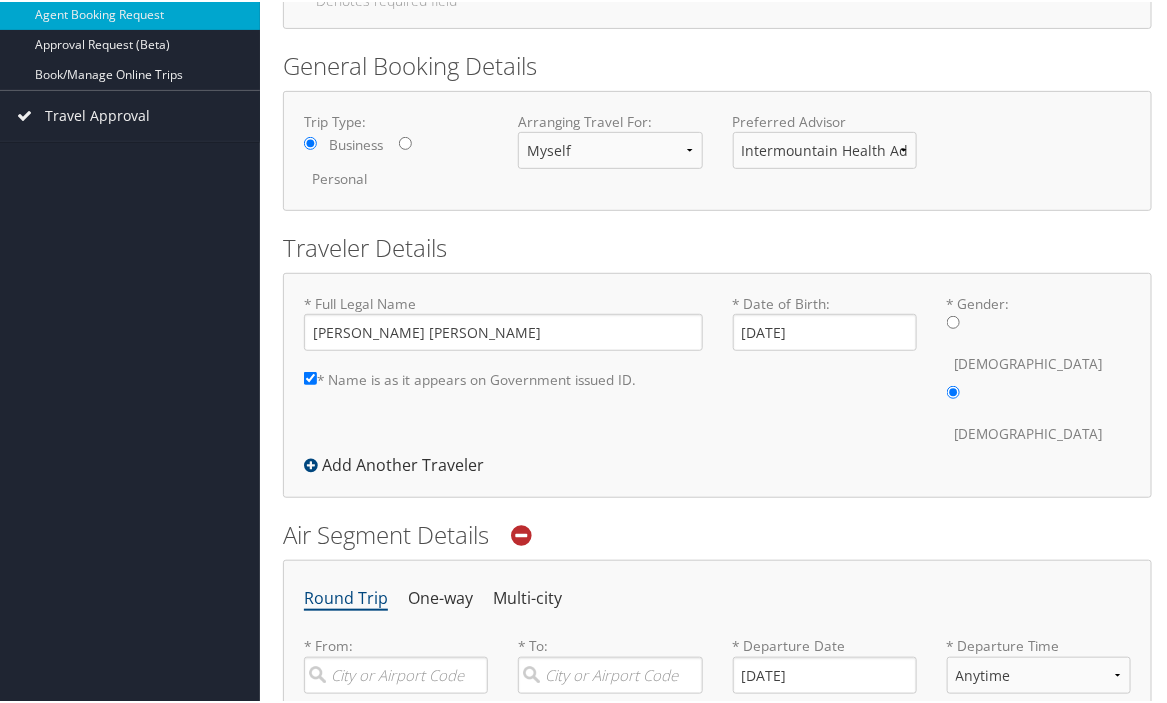 scroll, scrollTop: 492, scrollLeft: 0, axis: vertical 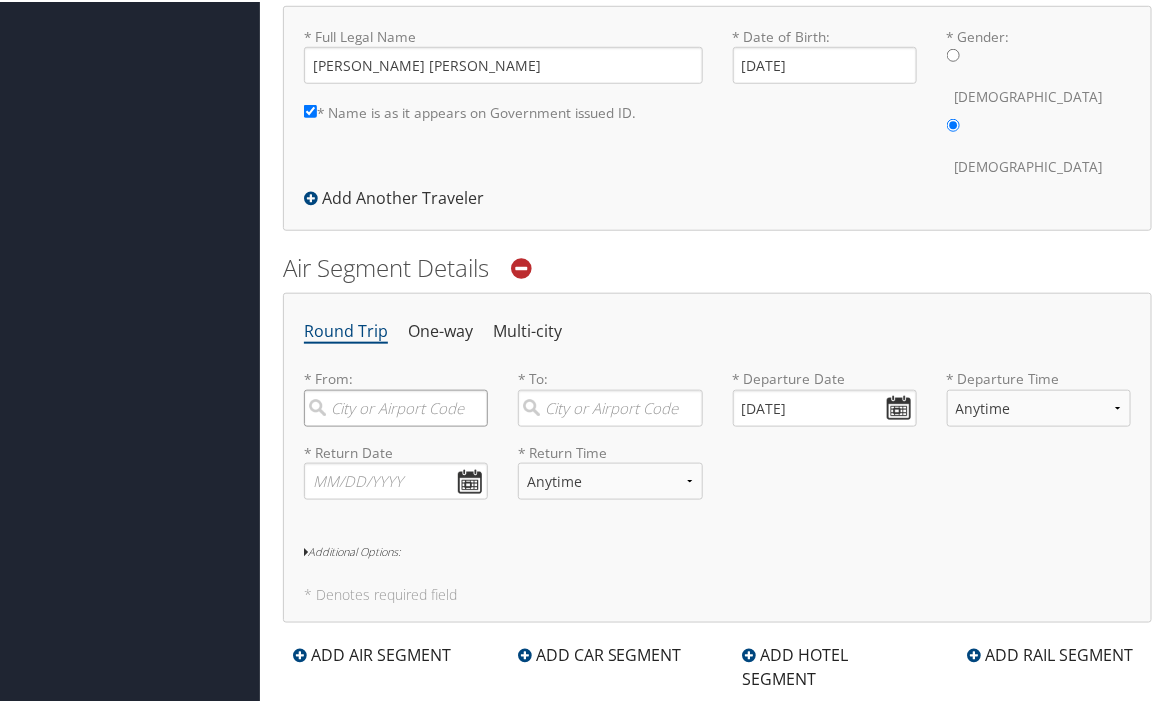 click at bounding box center (396, 406) 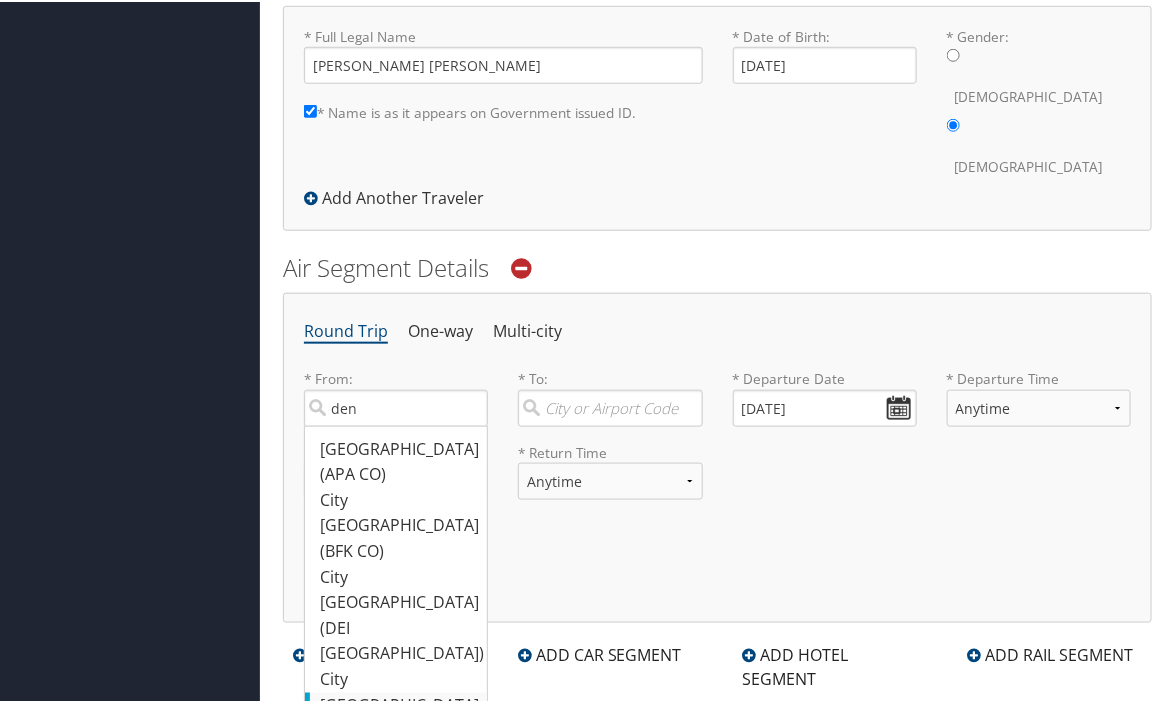click on "Denver   (DEN CO)" at bounding box center [398, 716] 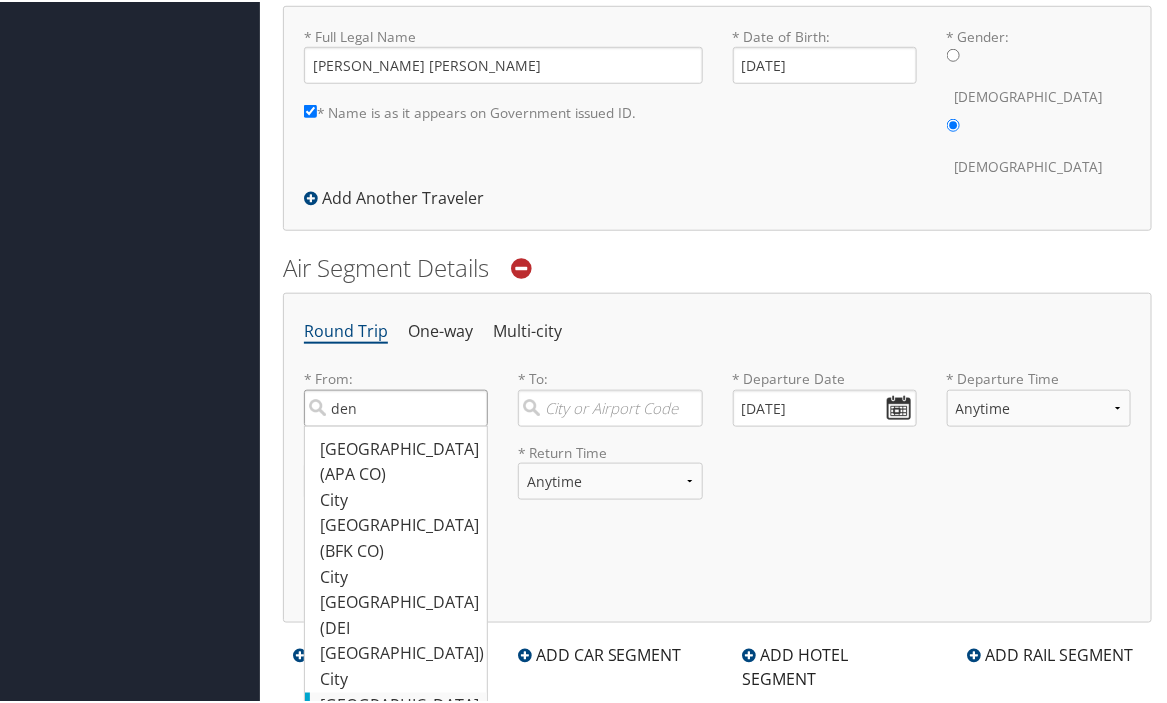 click on "den" at bounding box center [396, 406] 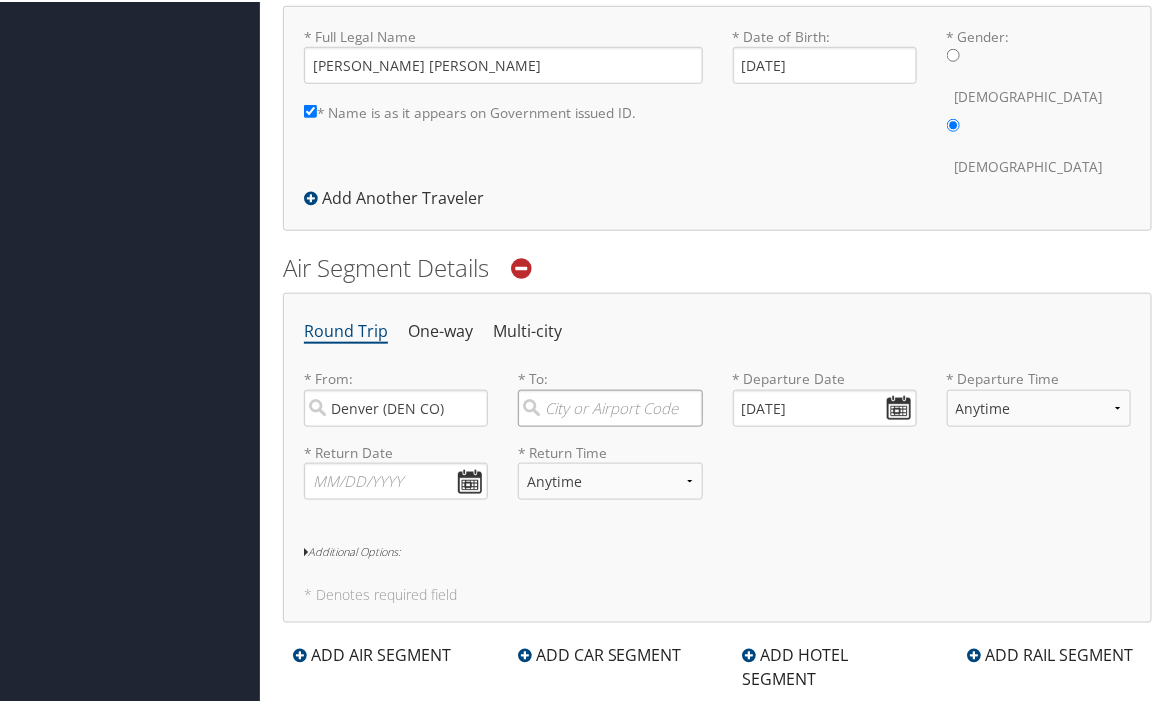 click at bounding box center (610, 406) 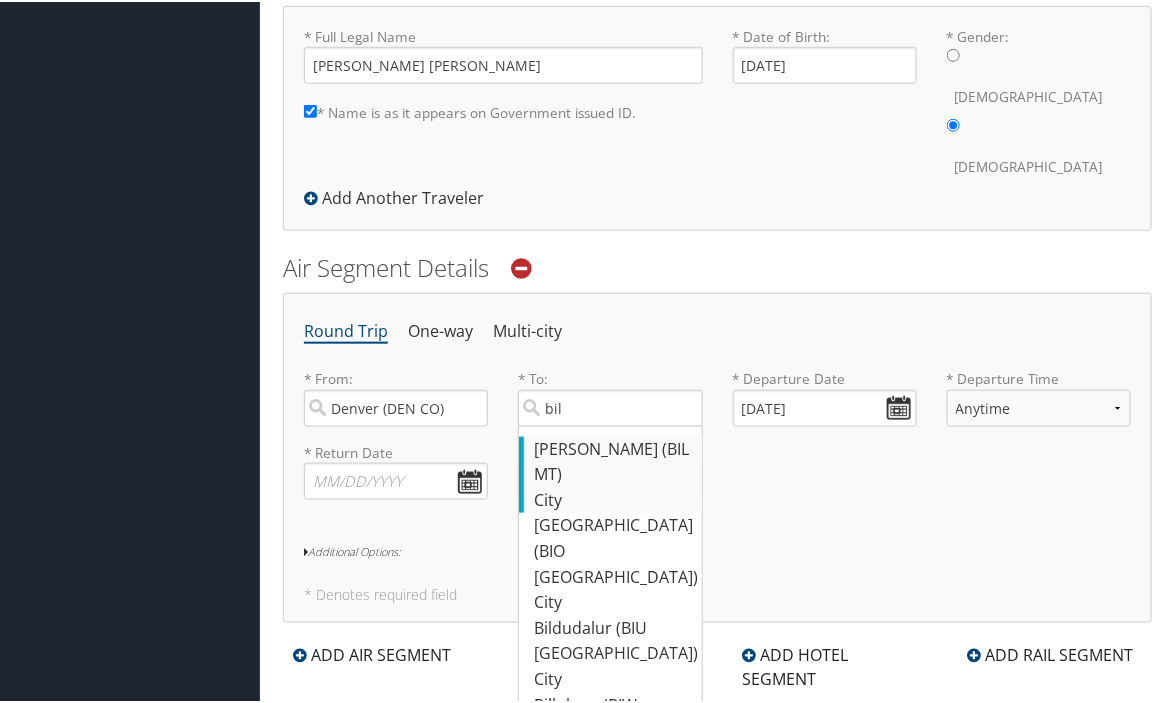 click on "Billings   (BIL MT)" at bounding box center [612, 460] 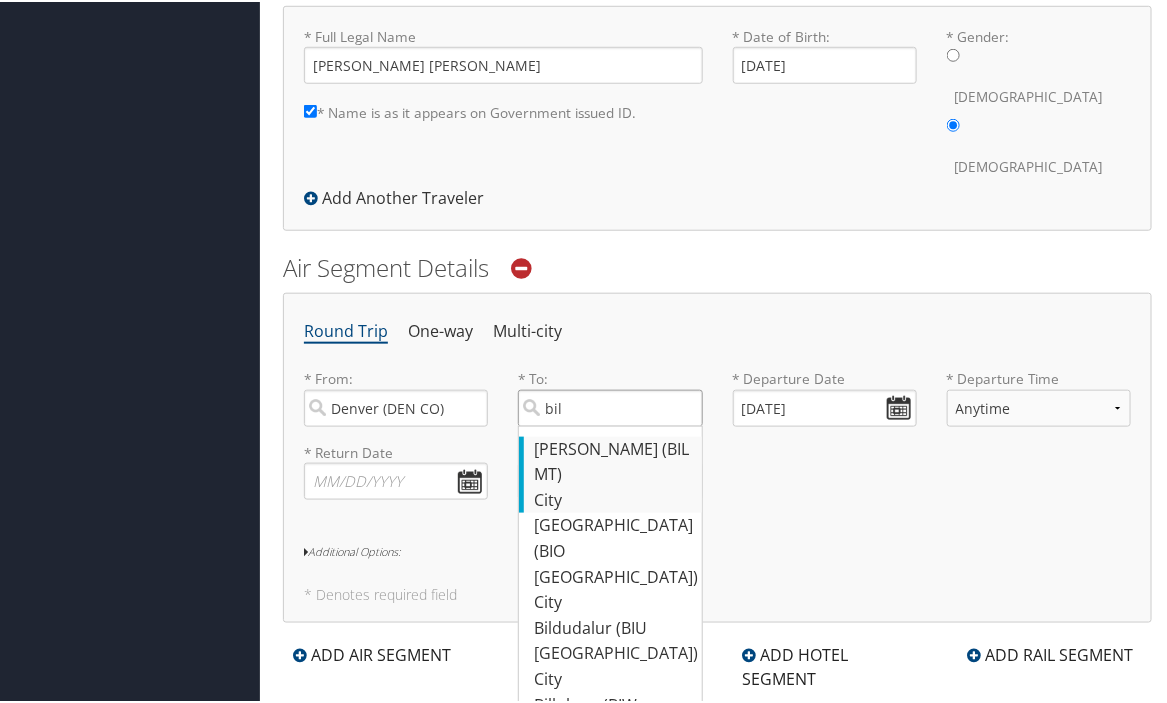 click on "bil" at bounding box center [610, 406] 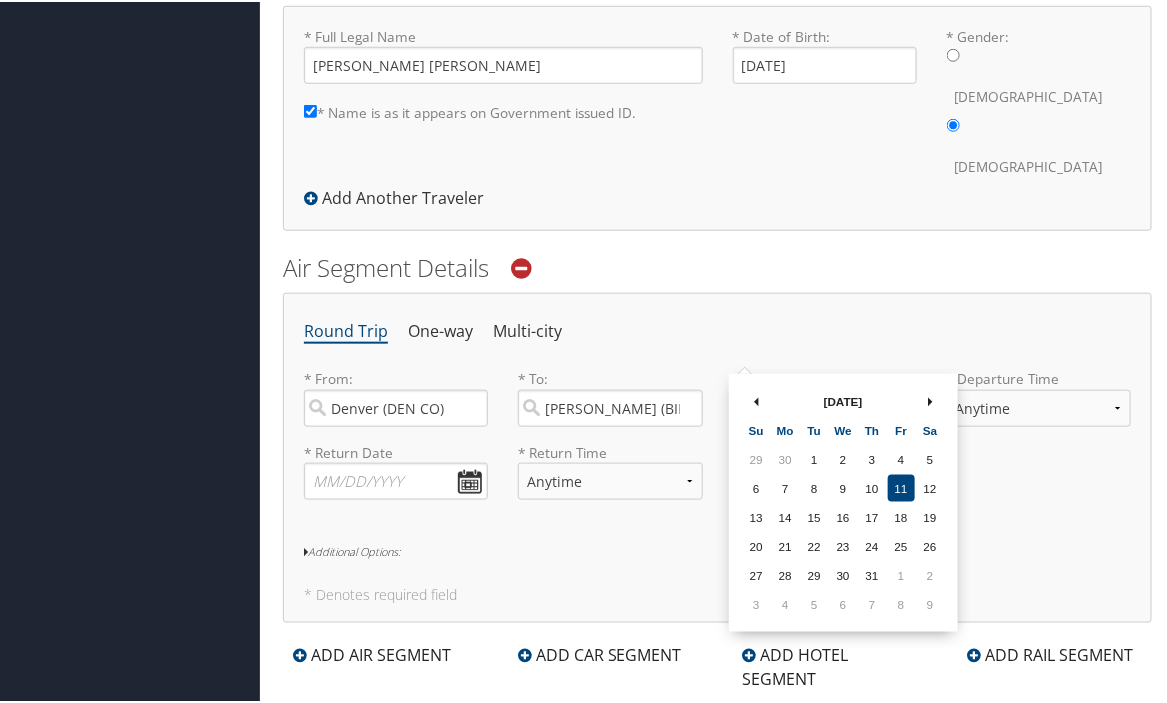 click on "07/11/2025" at bounding box center [825, 406] 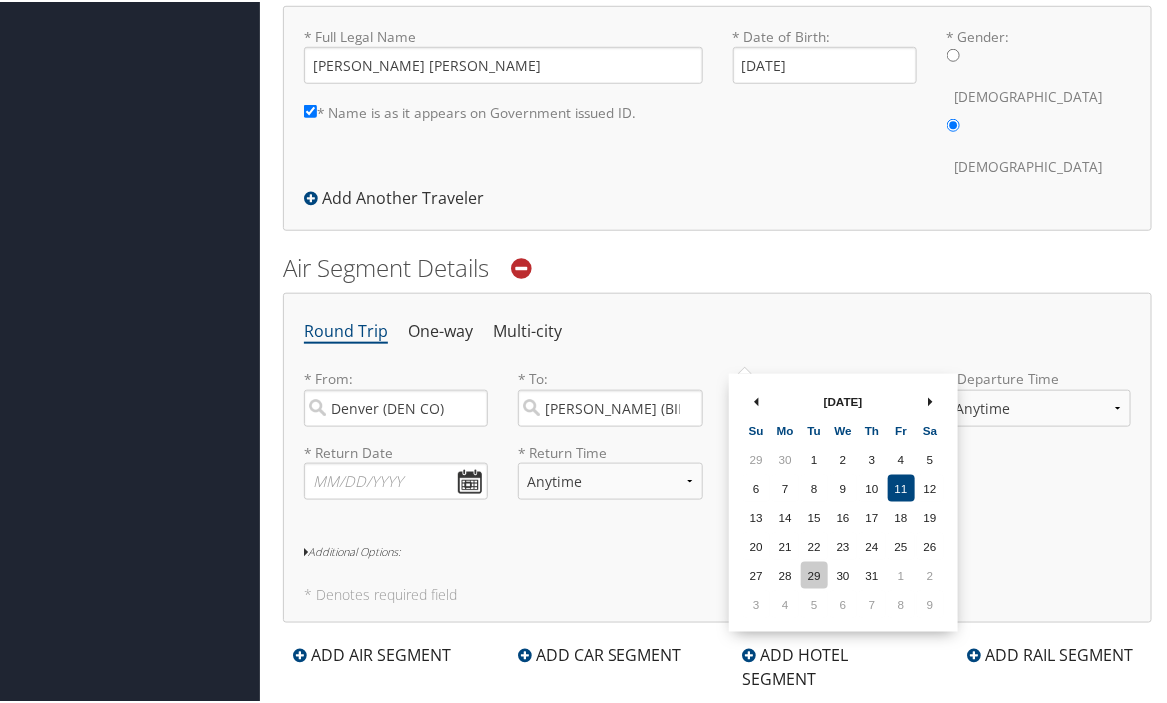 click on "29" at bounding box center [814, 573] 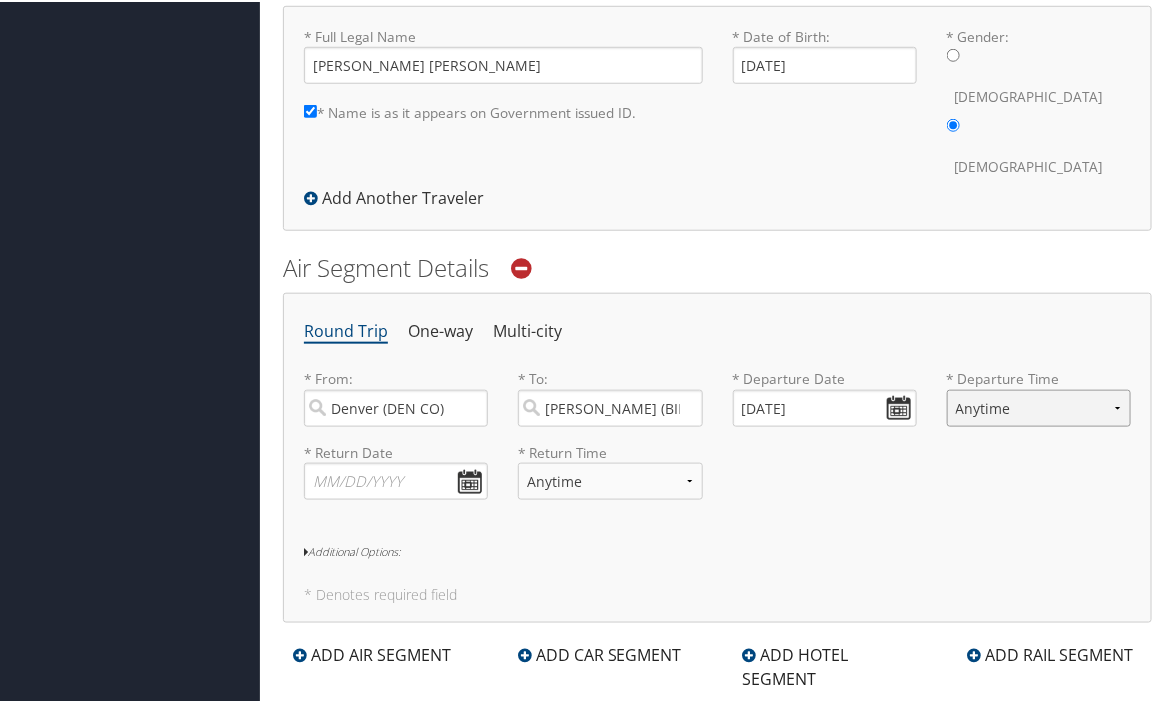 click on "Anytime Early Morning (5AM-7AM) Morning (7AM-12PM) Afternoon (12PM-5PM) Evening (5PM-10PM) Red Eye (10PM-5AM)  12:00 AM   1:00 AM   2:00 AM   3:00 AM   4:00 AM   5:00 AM   6:00 AM   7:00 AM   8:00 AM   9:00 AM   10:00 AM   11:00 AM   12:00 PM (Noon)   1:00 PM   2:00 PM   3:00 PM   4:00 PM   5:00 PM   6:00 PM   7:00 PM   8:00 PM   9:00 PM   10:00 PM   11:00 PM" at bounding box center [1039, 406] 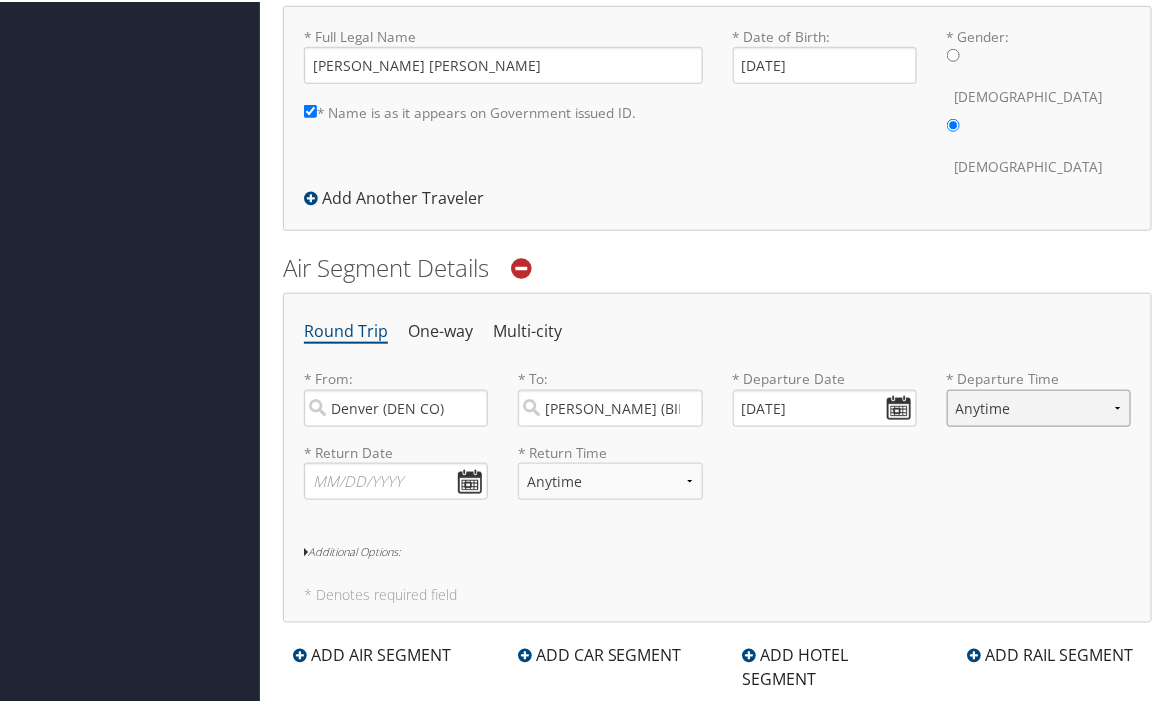 select on "5PM-10PM" 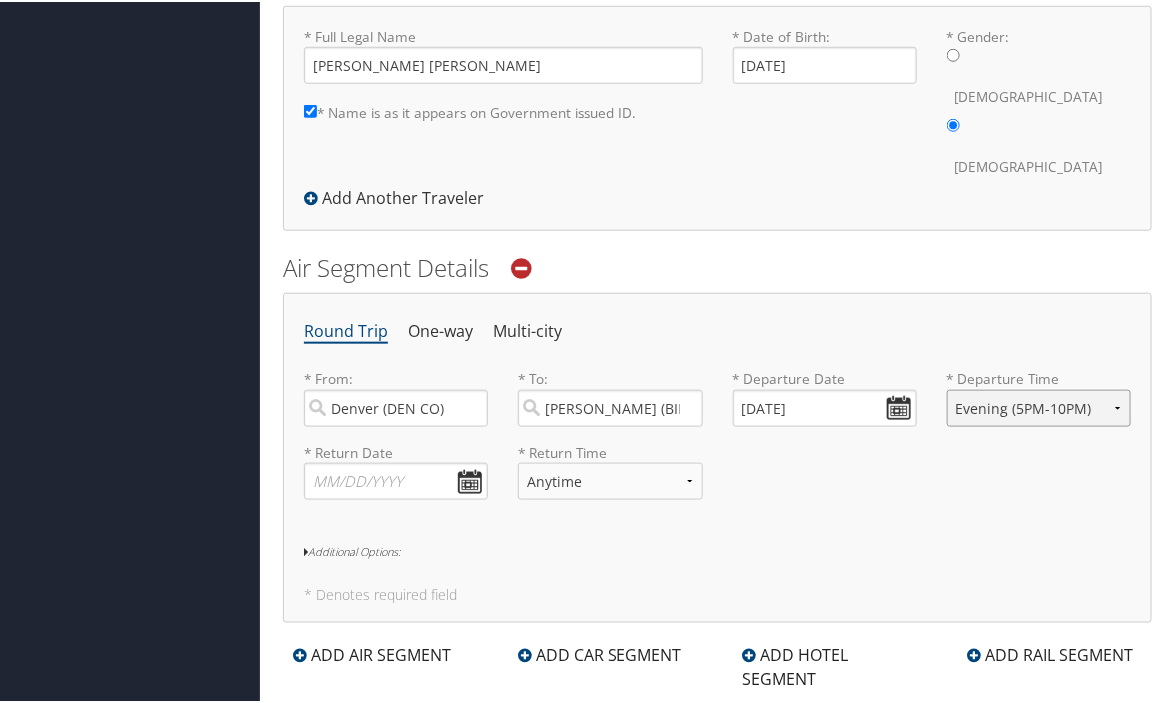 click on "Anytime Early Morning (5AM-7AM) Morning (7AM-12PM) Afternoon (12PM-5PM) Evening (5PM-10PM) Red Eye (10PM-5AM)  12:00 AM   1:00 AM   2:00 AM   3:00 AM   4:00 AM   5:00 AM   6:00 AM   7:00 AM   8:00 AM   9:00 AM   10:00 AM   11:00 AM   12:00 PM (Noon)   1:00 PM   2:00 PM   3:00 PM   4:00 PM   5:00 PM   6:00 PM   7:00 PM   8:00 PM   9:00 PM   10:00 PM   11:00 PM" at bounding box center [1039, 406] 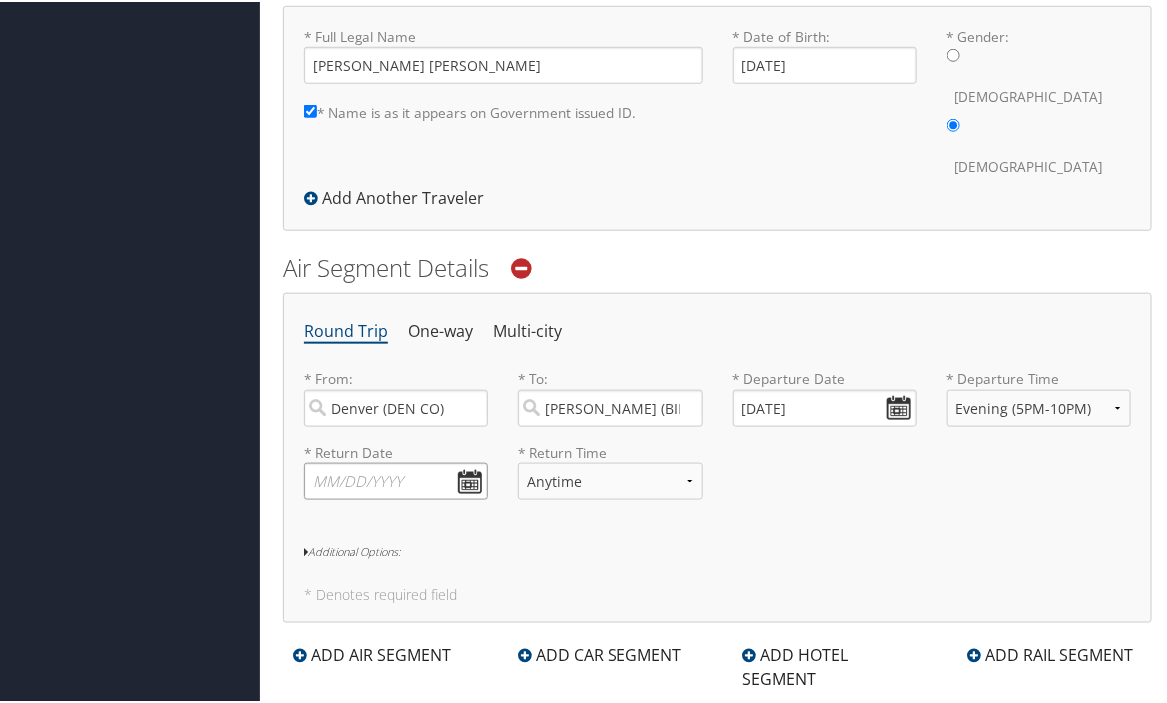 click at bounding box center (396, 479) 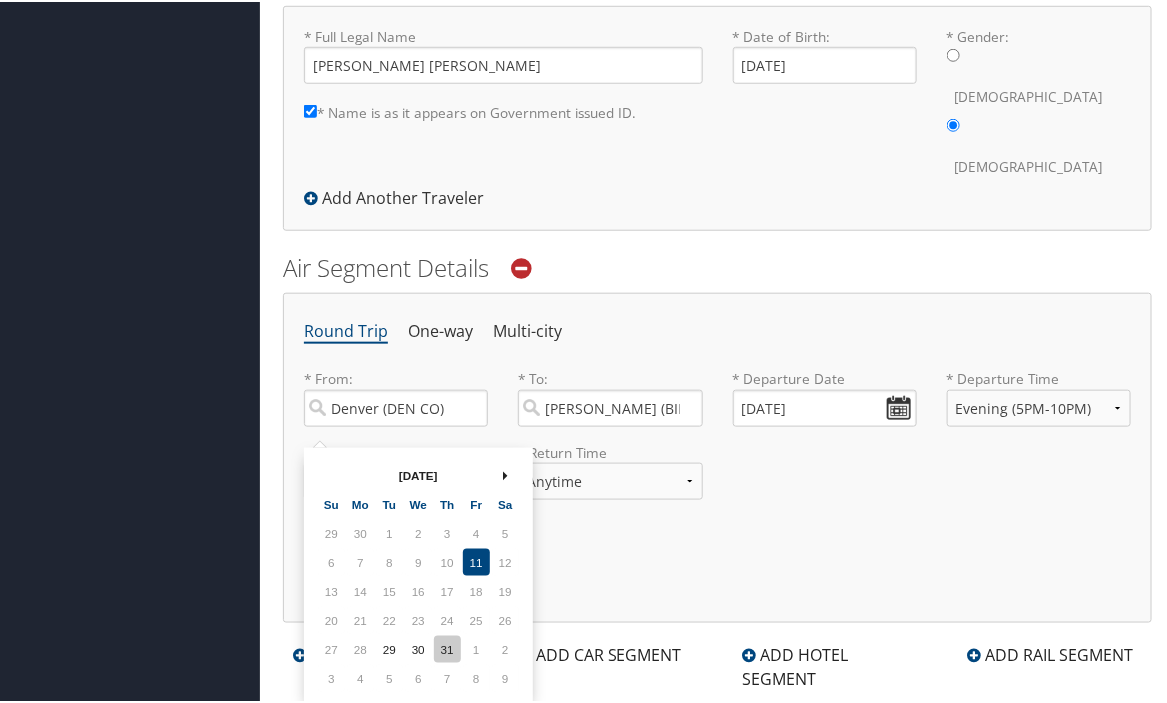 click on "31" at bounding box center (447, 647) 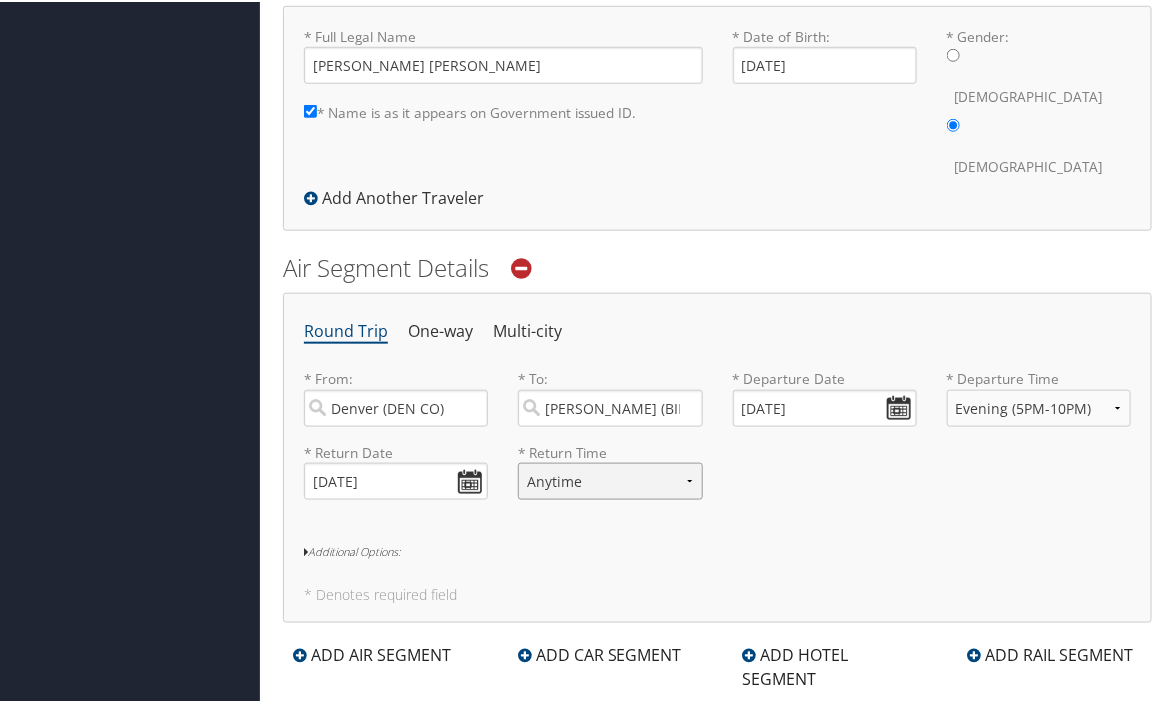 click on "Anytime Early Morning (5AM-7AM) Morning (7AM-12PM) Afternoon (12PM-5PM) Evening (5PM-10PM) Red Eye (10PM-5AM)  12:00 AM   1:00 AM   2:00 AM   3:00 AM   4:00 AM   5:00 AM   6:00 AM   7:00 AM   8:00 AM   9:00 AM   10:00 AM   11:00 AM   12:00 PM (Noon)   1:00 PM   2:00 PM   3:00 PM   4:00 PM   5:00 PM   6:00 PM   7:00 PM   8:00 PM   9:00 PM   10:00 PM   11:00 PM" at bounding box center [610, 479] 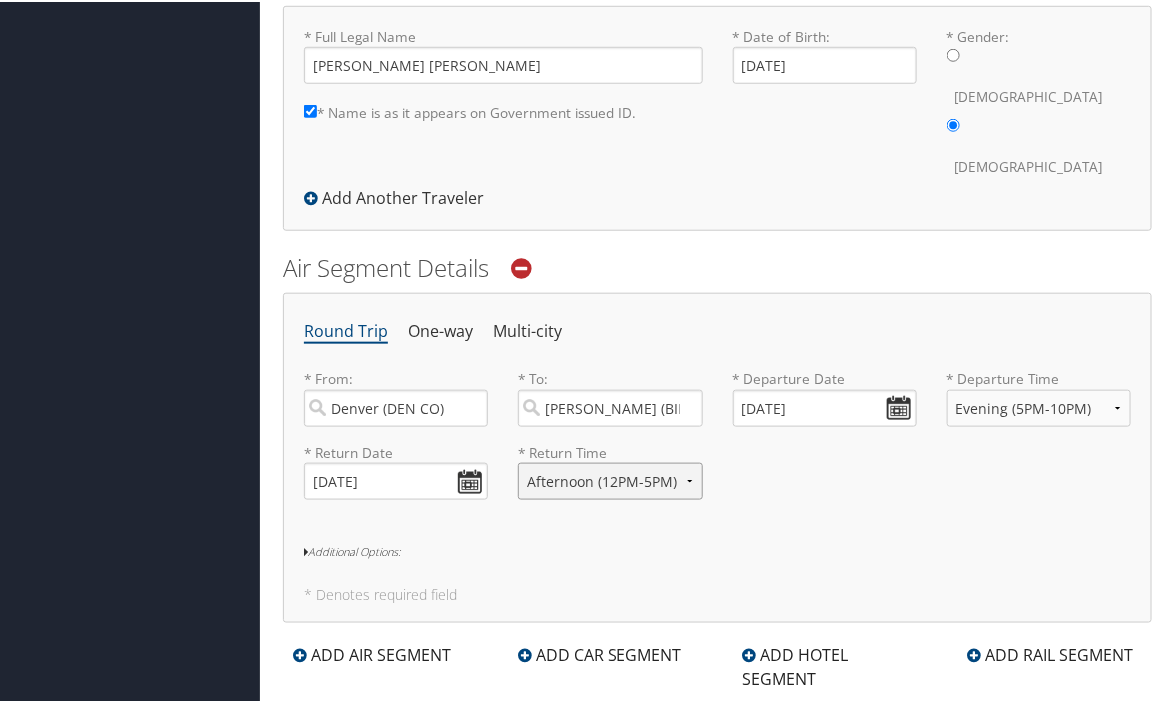click on "Anytime Early Morning (5AM-7AM) Morning (7AM-12PM) Afternoon (12PM-5PM) Evening (5PM-10PM) Red Eye (10PM-5AM)  12:00 AM   1:00 AM   2:00 AM   3:00 AM   4:00 AM   5:00 AM   6:00 AM   7:00 AM   8:00 AM   9:00 AM   10:00 AM   11:00 AM   12:00 PM (Noon)   1:00 PM   2:00 PM   3:00 PM   4:00 PM   5:00 PM   6:00 PM   7:00 PM   8:00 PM   9:00 PM   10:00 PM   11:00 PM" at bounding box center (610, 479) 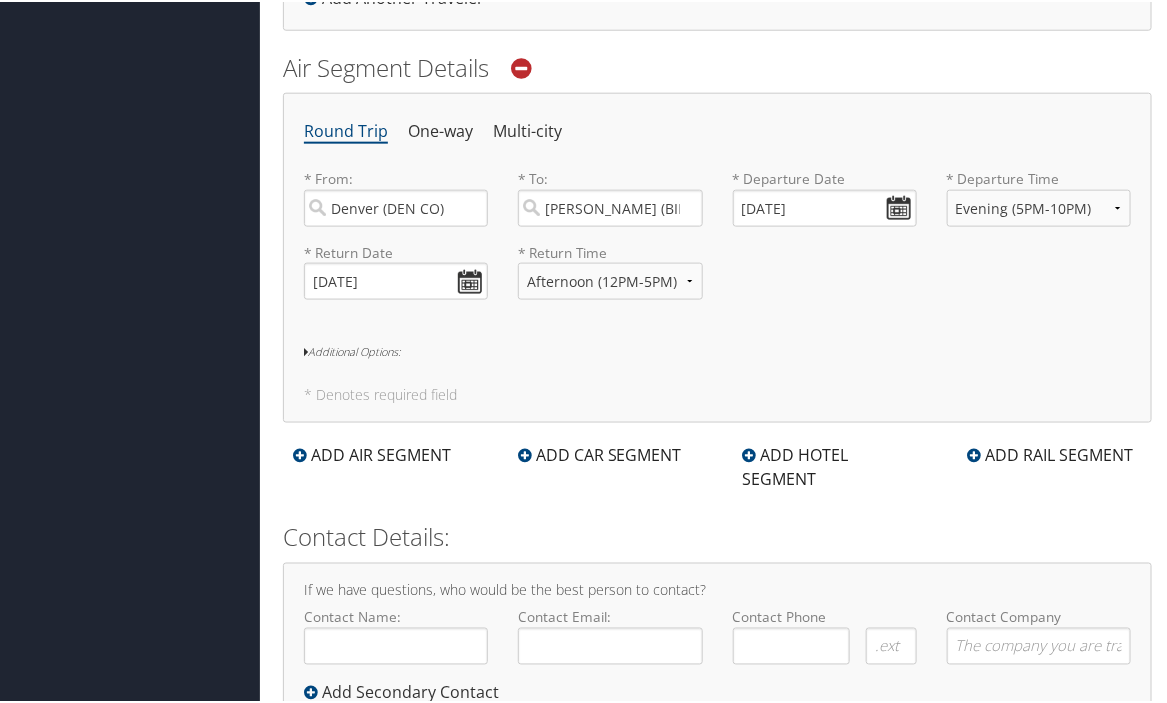 click at bounding box center [750, 453] 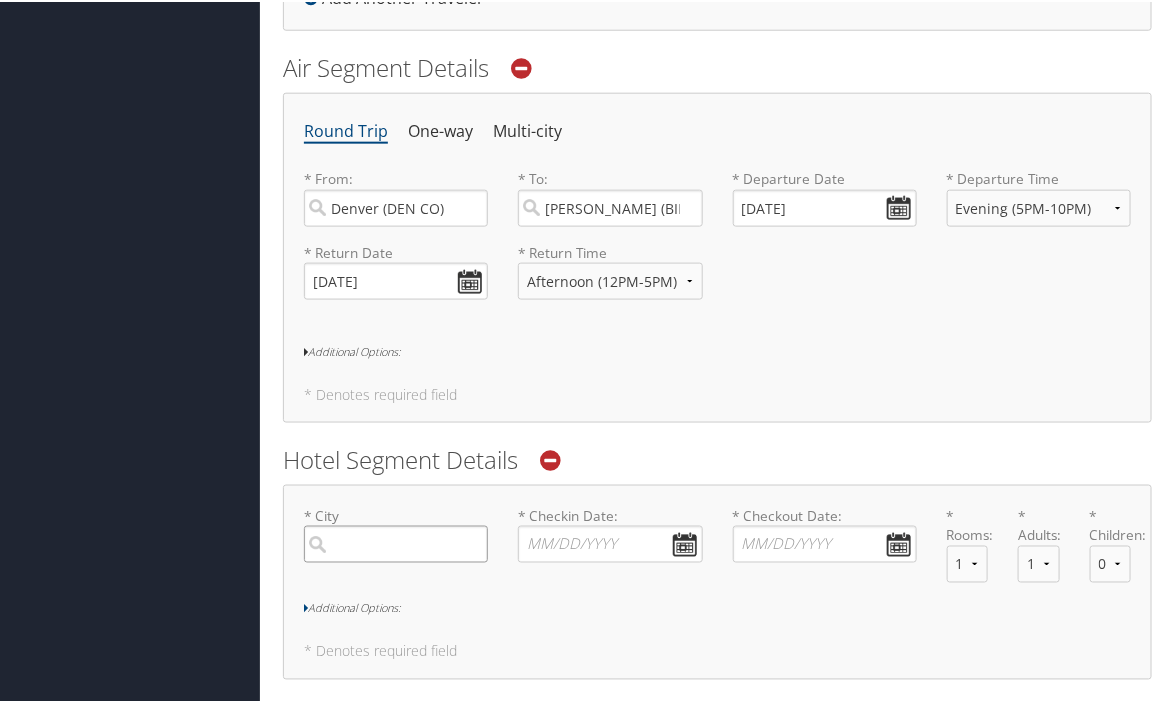click at bounding box center (396, 542) 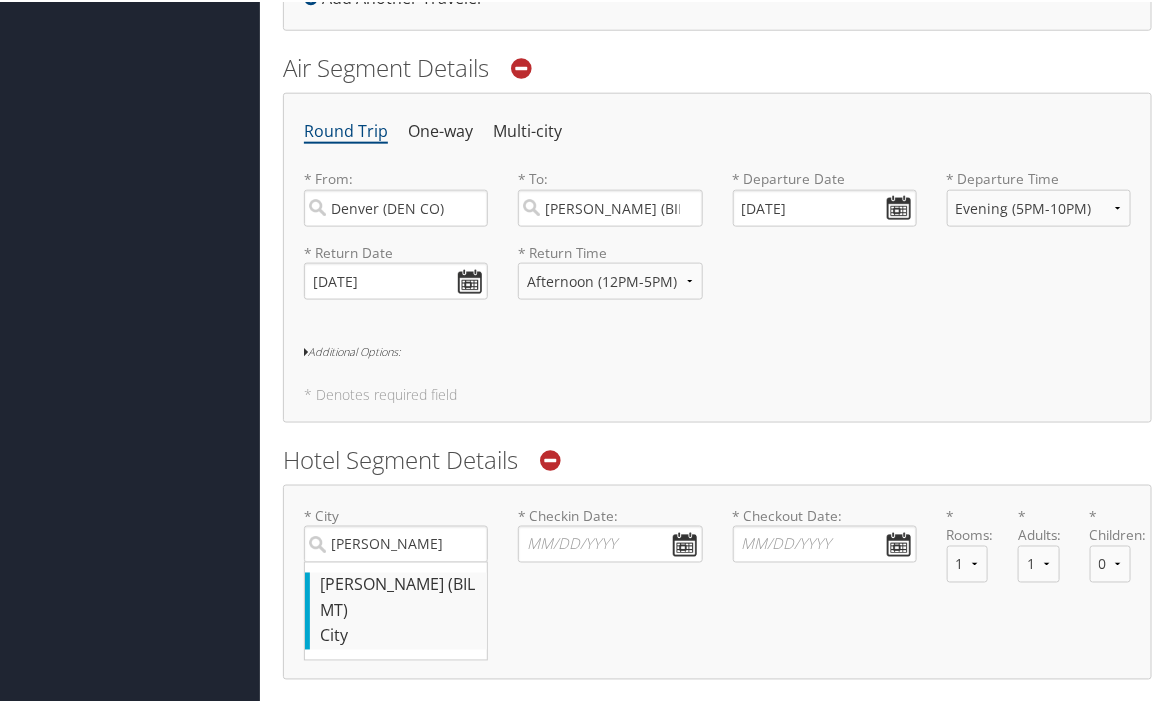 click on "Billings   (BIL MT)" at bounding box center (398, 596) 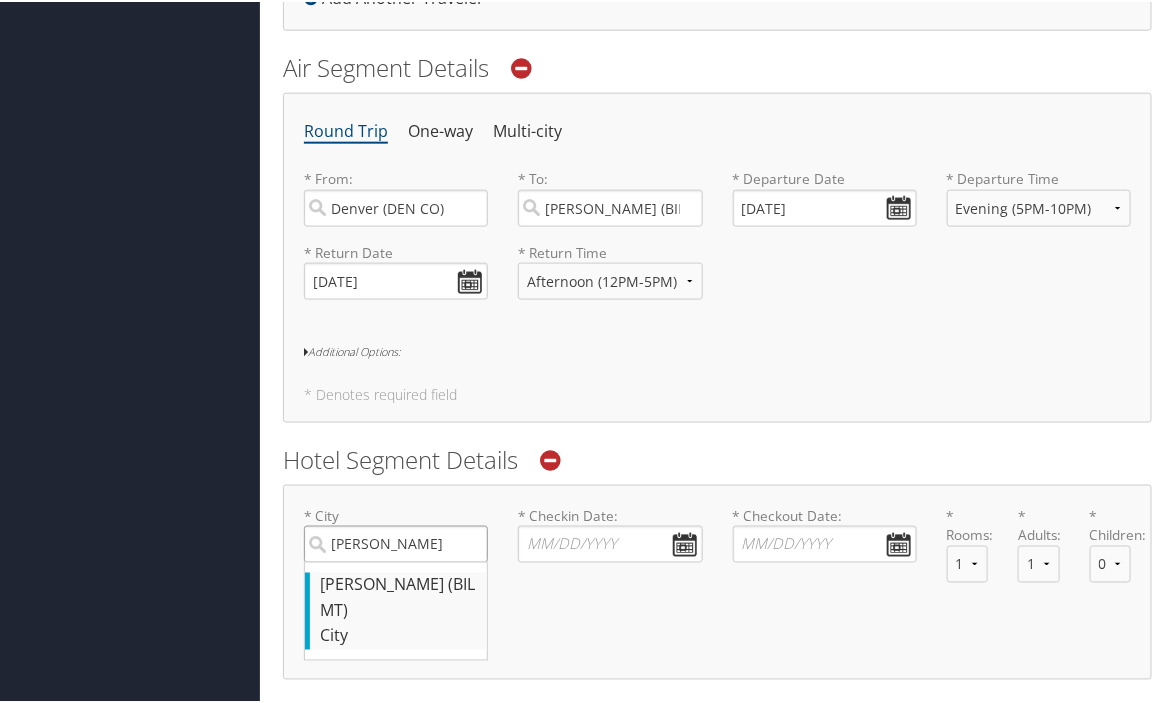 click on "billings" at bounding box center [396, 542] 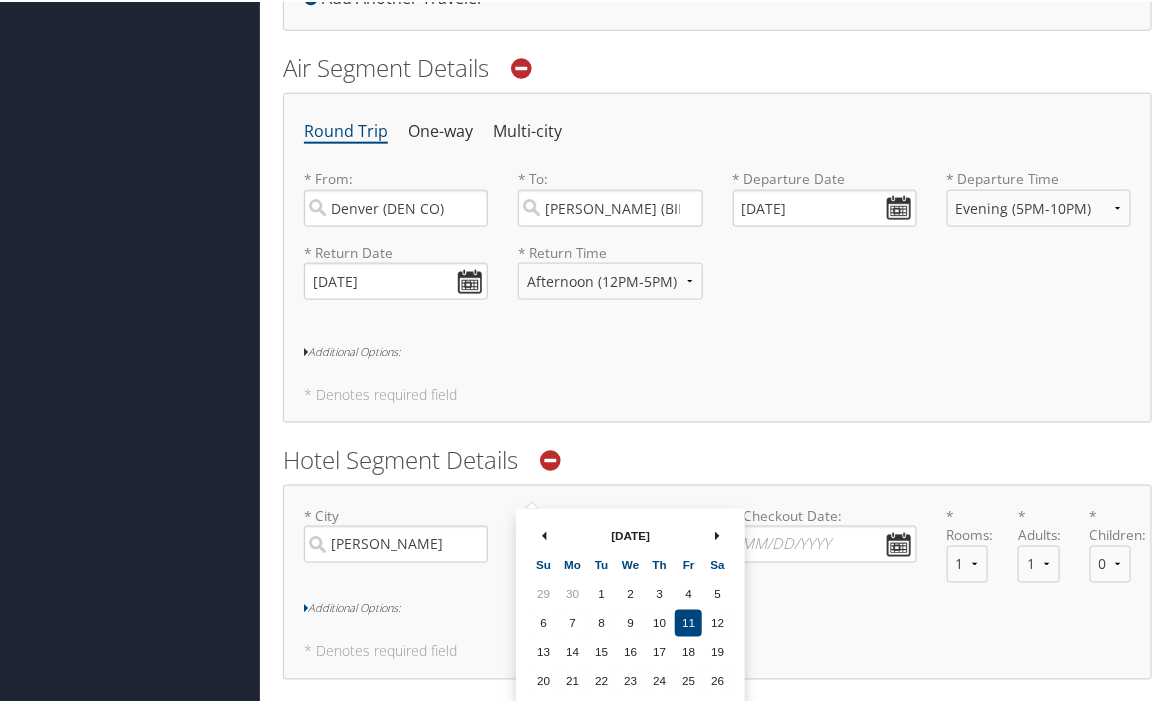 click on "* Checkin Date: Dates must be valid" at bounding box center (610, 542) 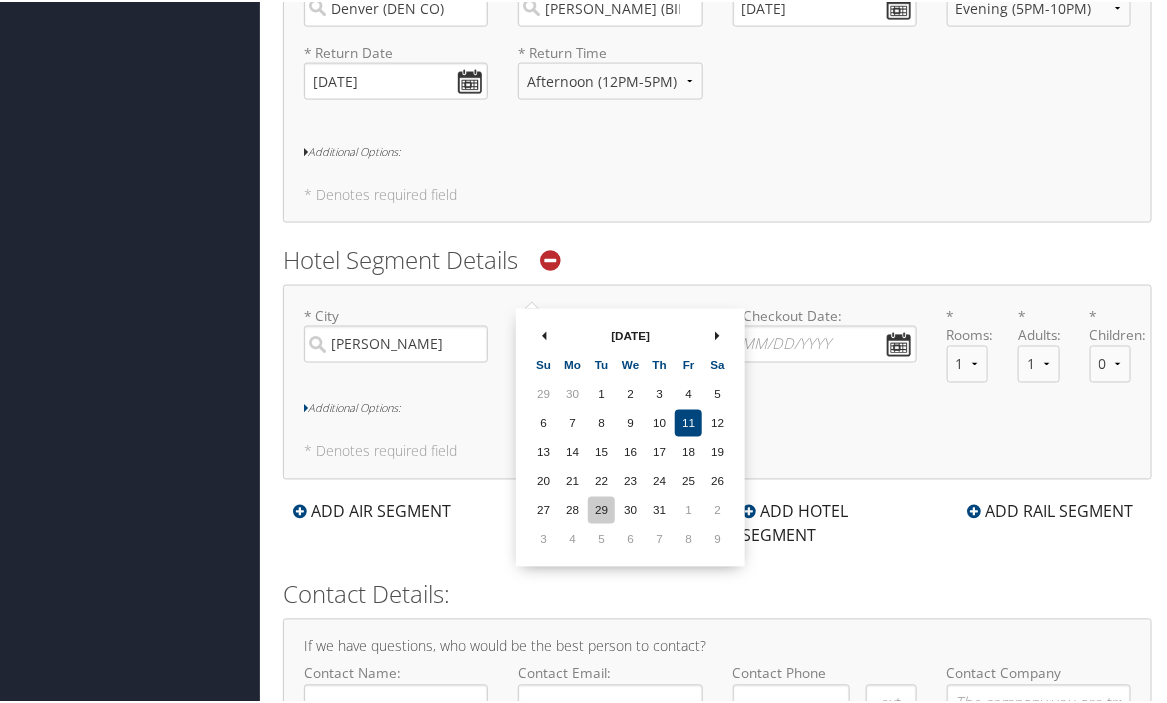 click on "29" at bounding box center (601, 508) 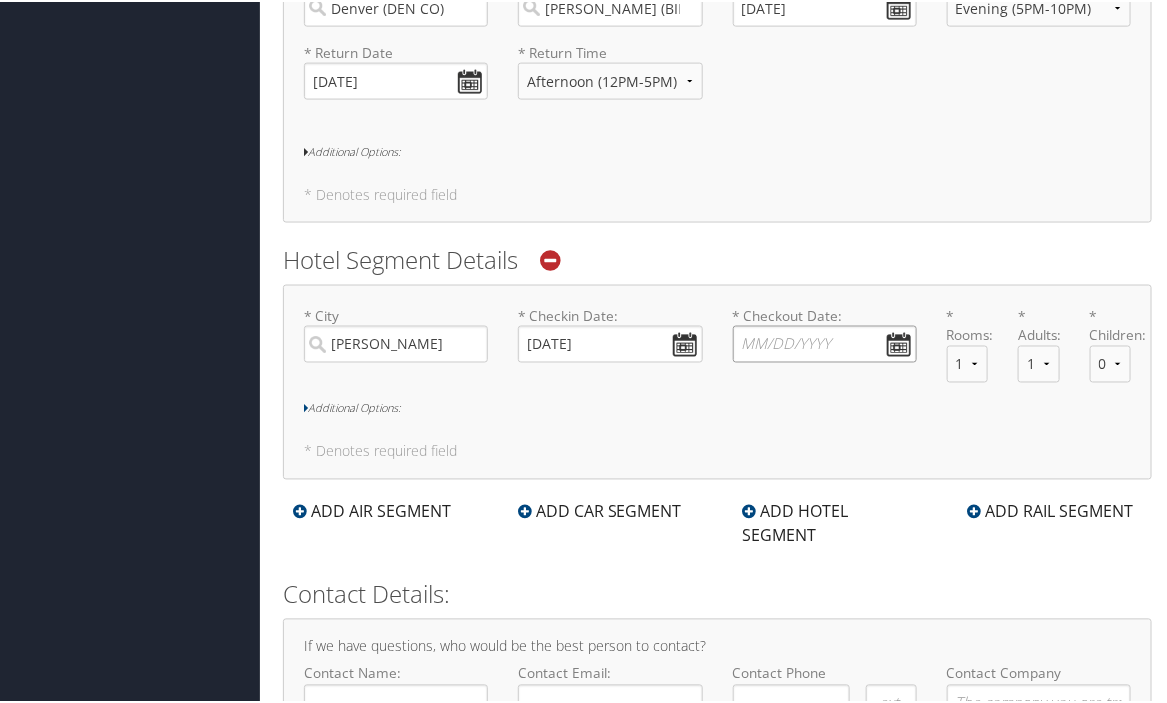 click on "* Checkout Date: Dates must be valid" at bounding box center [825, 342] 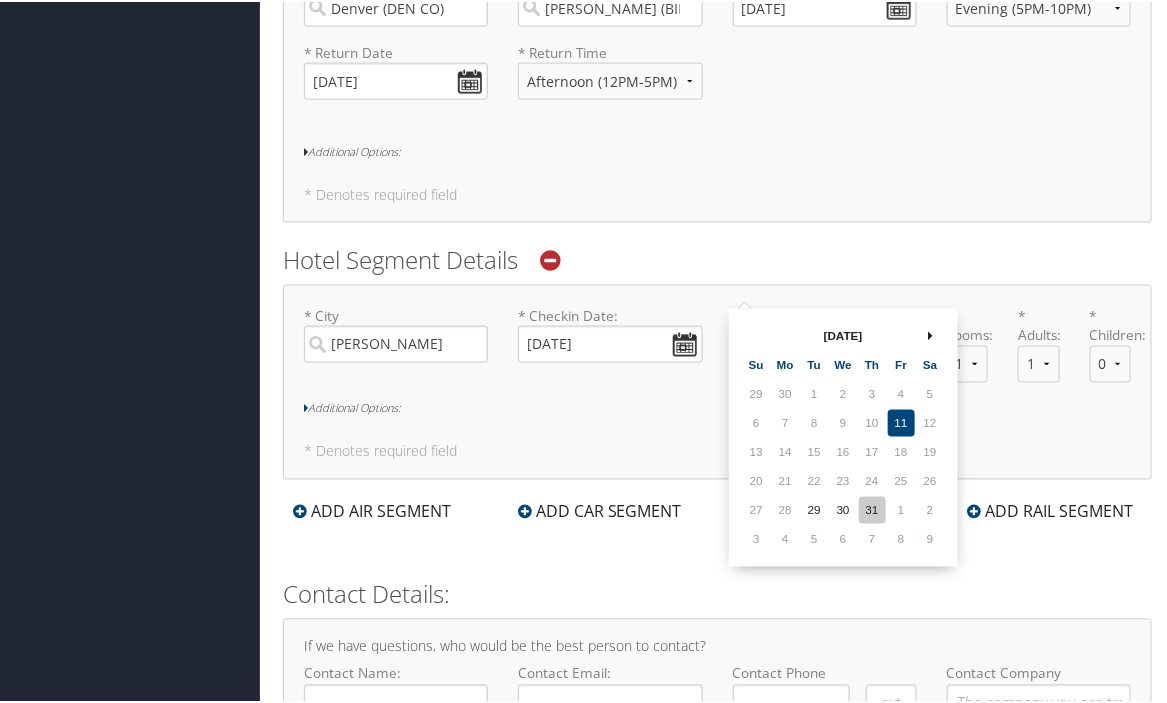 click on "31" at bounding box center (872, 508) 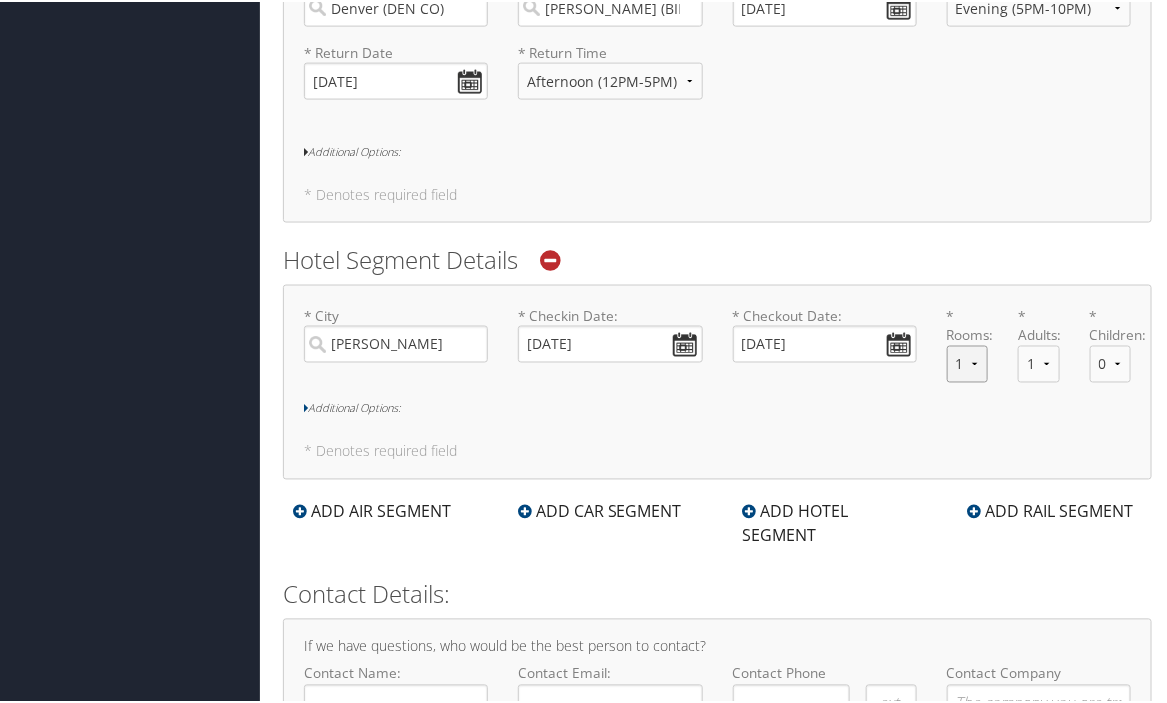 click on "1   2   3   4   5" at bounding box center [967, 362] 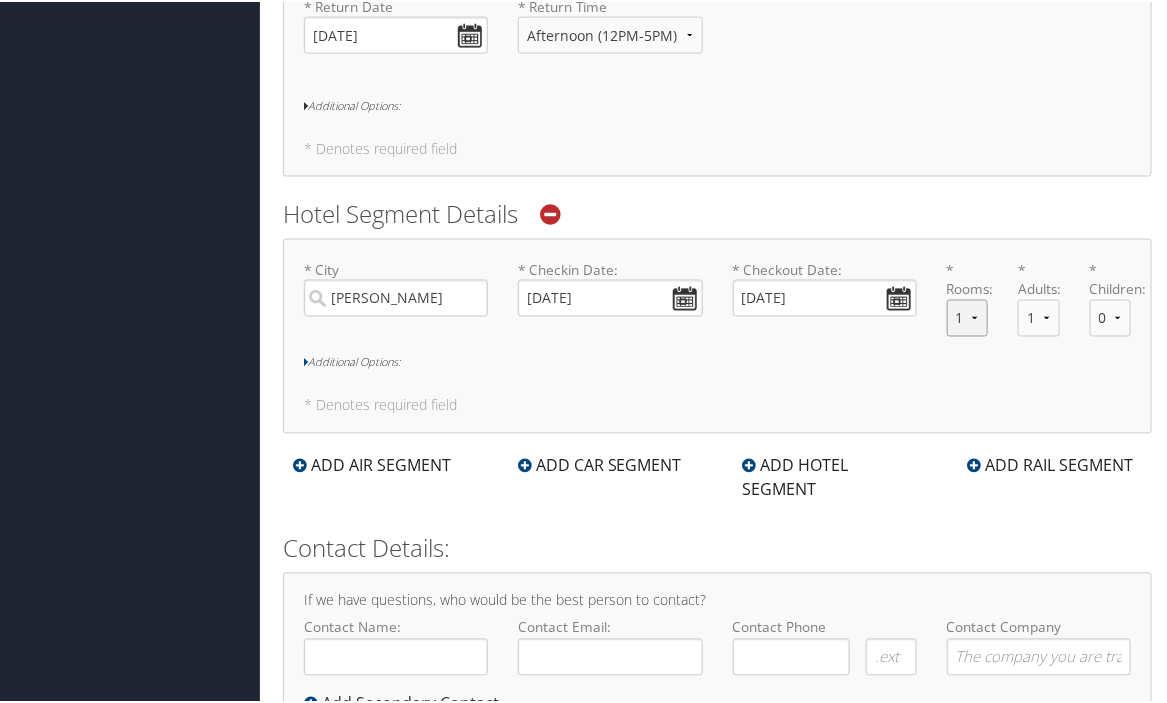 scroll, scrollTop: 962, scrollLeft: 0, axis: vertical 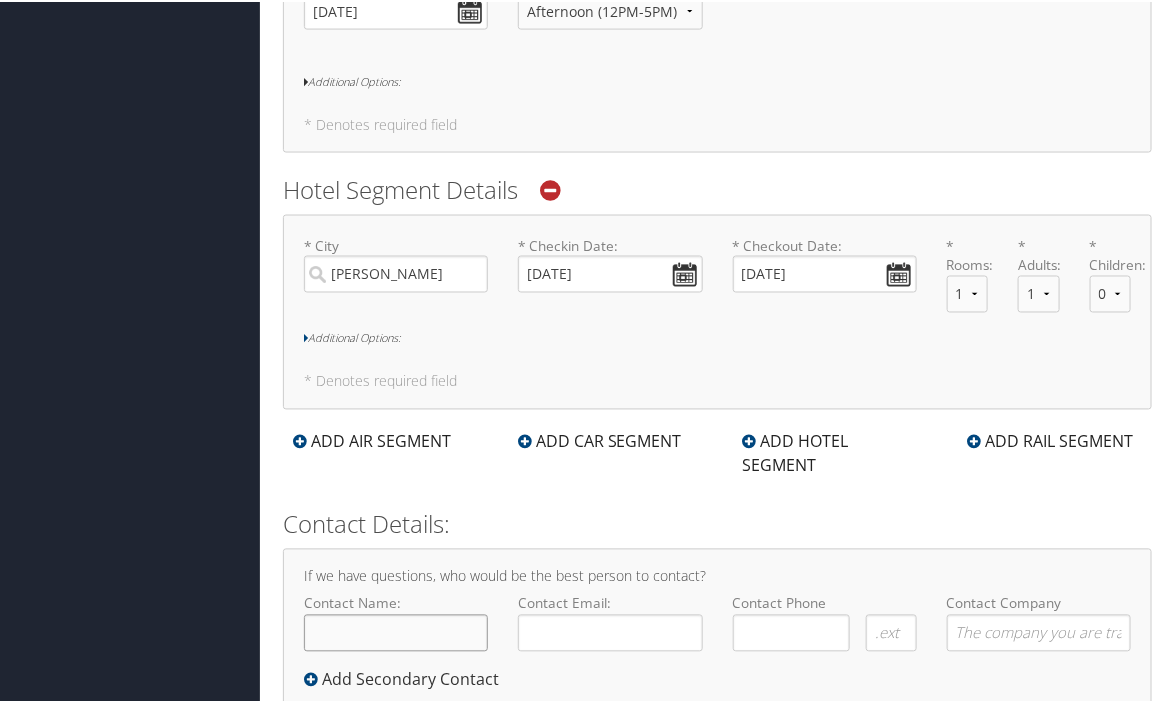 click on "Contact Name:" 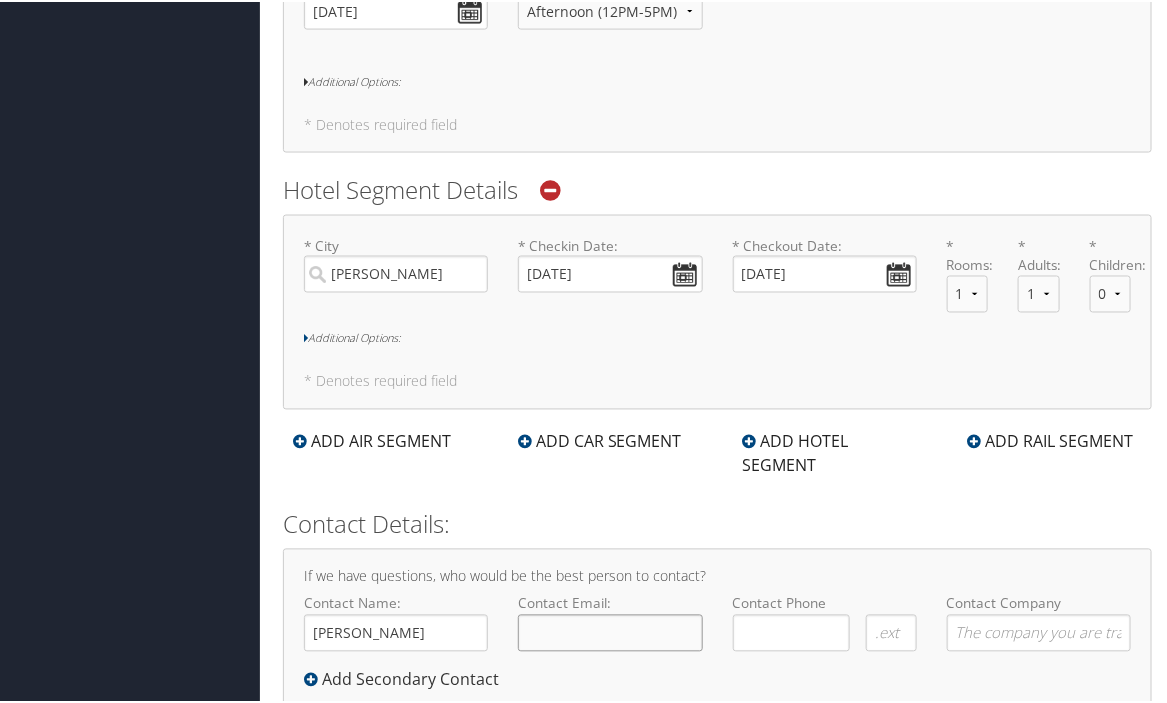 type on "Lindsey.Meek@imail.org" 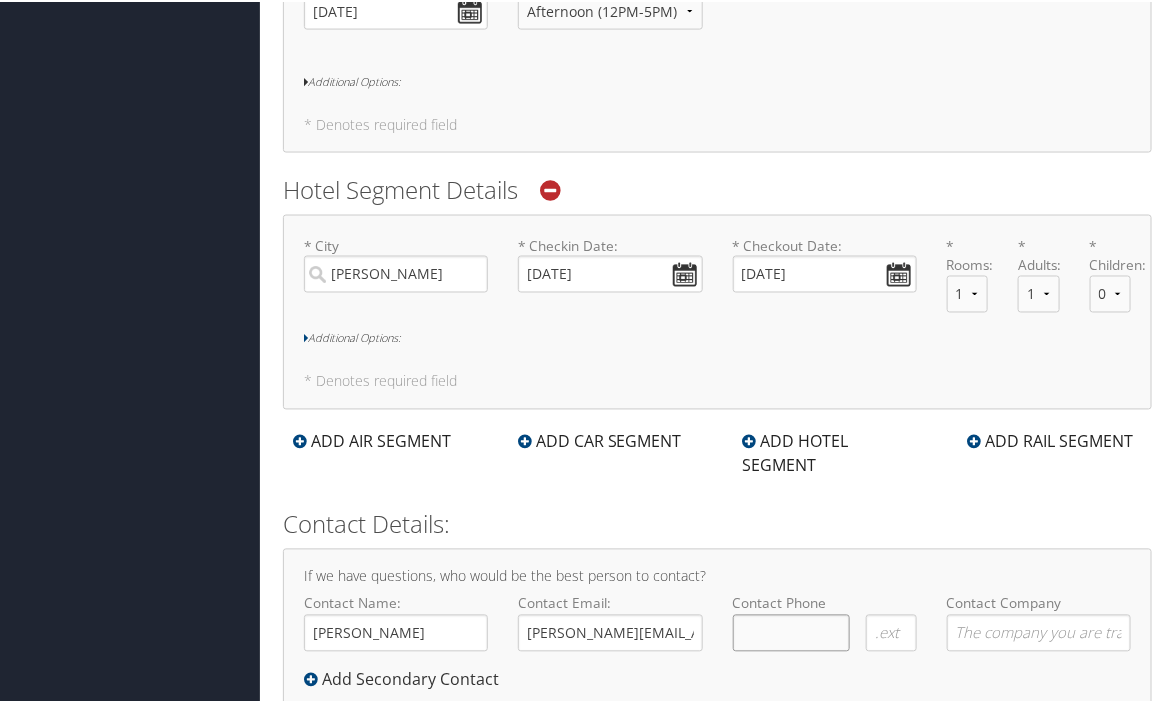 type on "(   )    -" 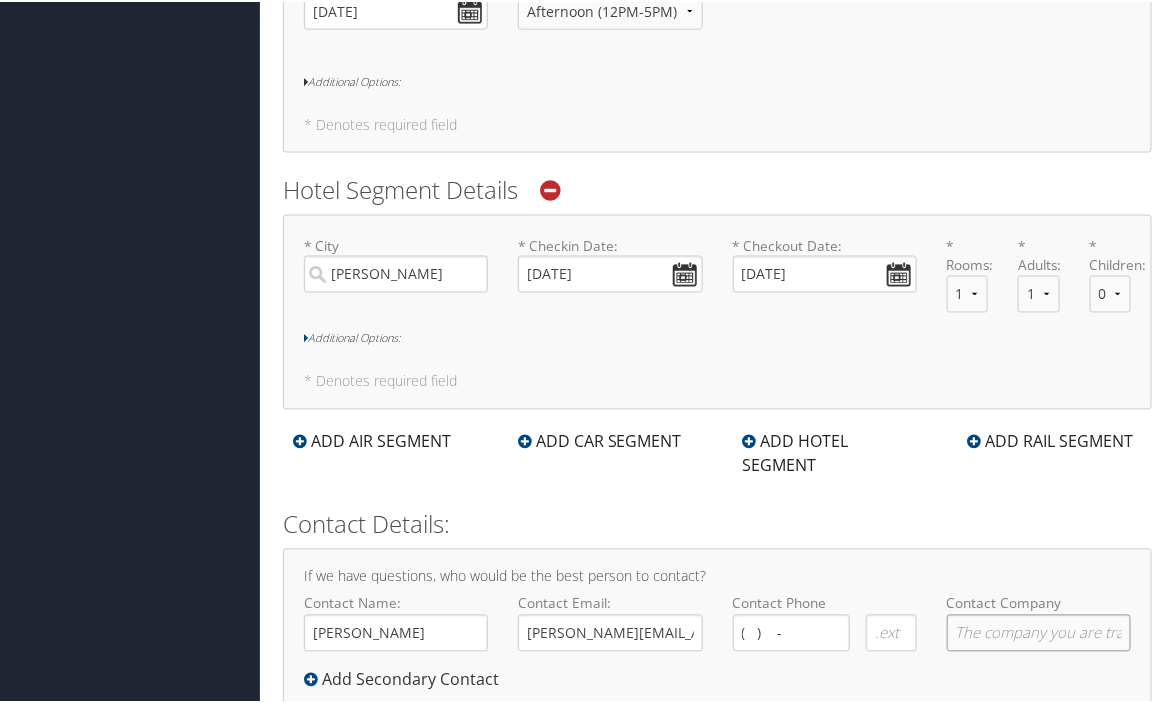 type on "IH" 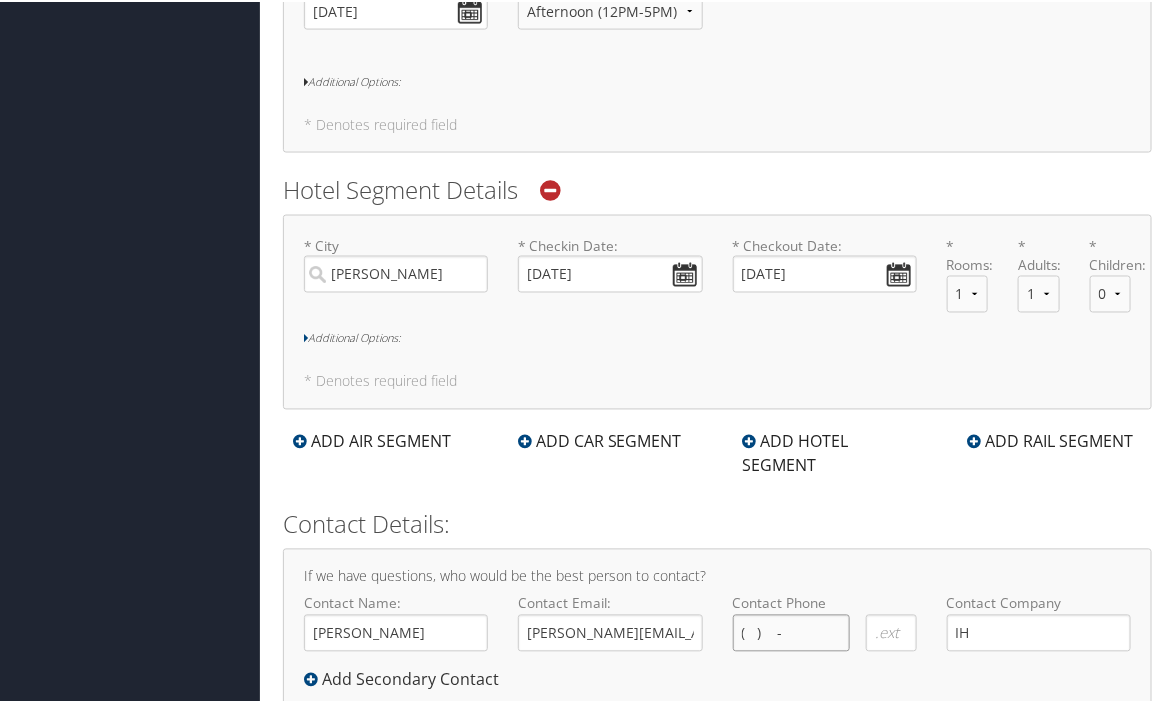 click on "(   )    -" at bounding box center [792, 631] 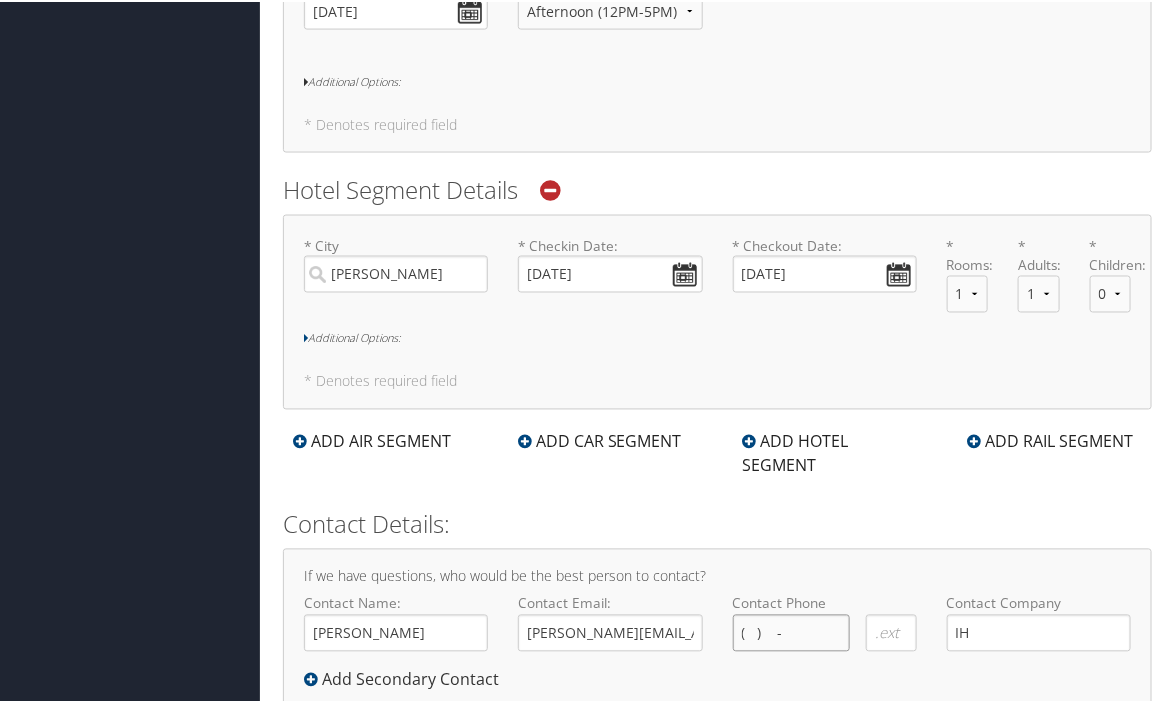 type on "(   )    -" 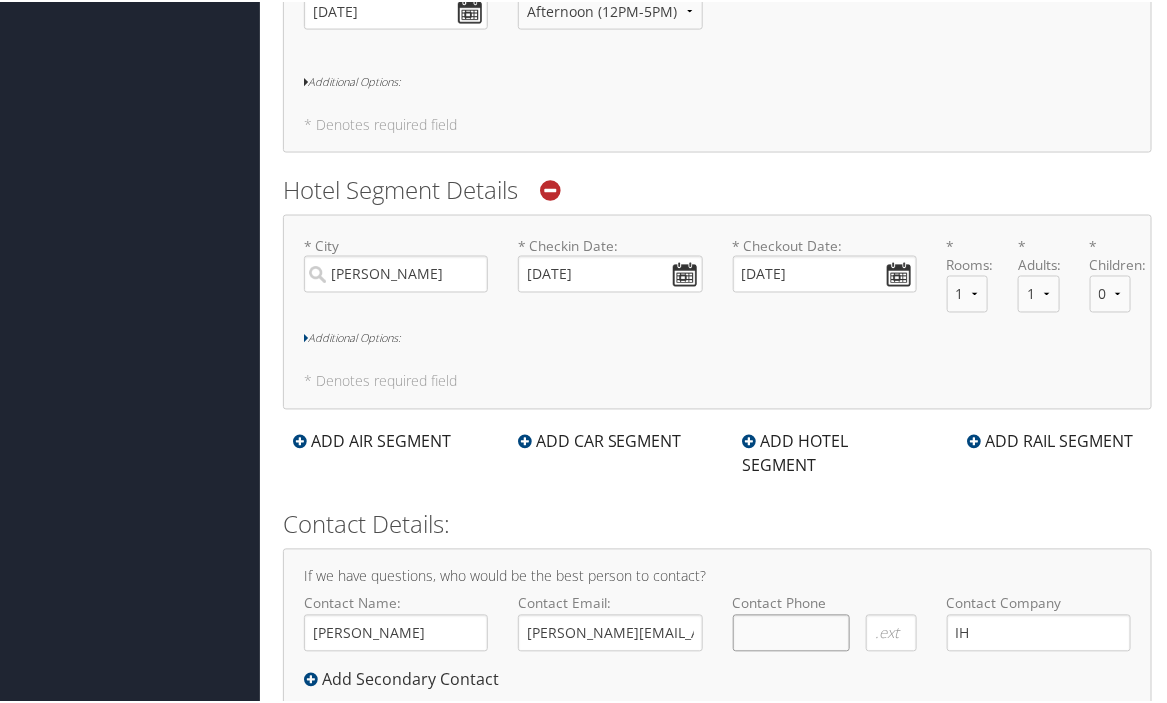 type on "(   )    -" 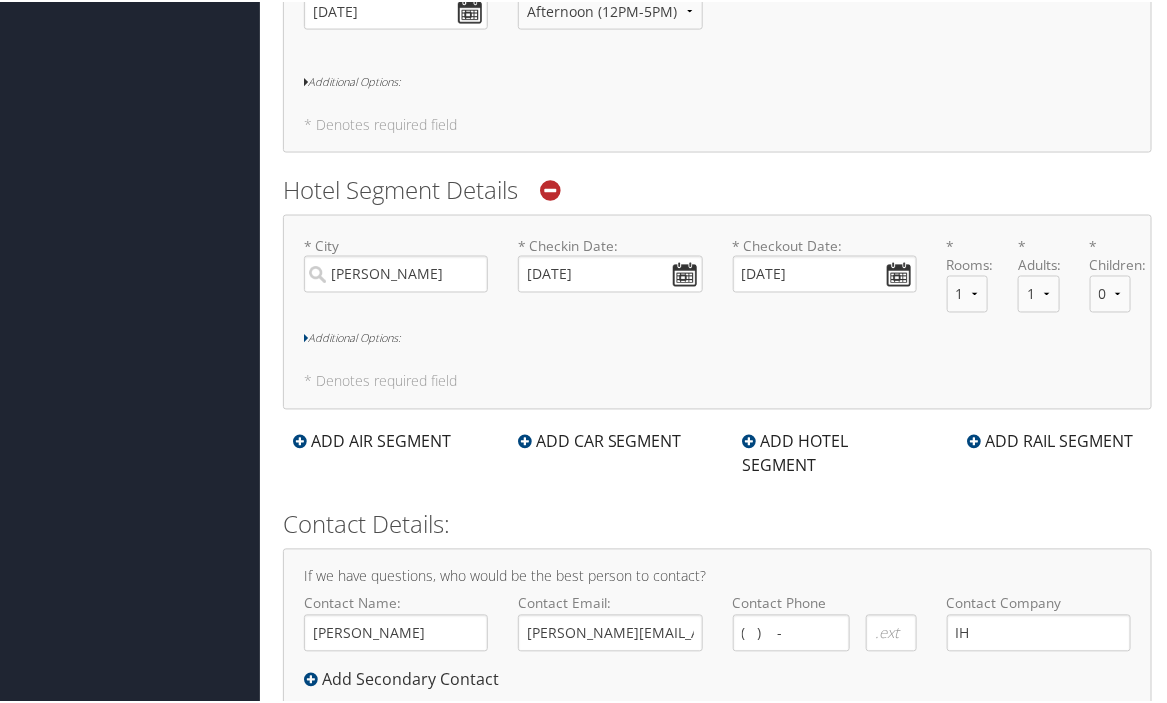 type 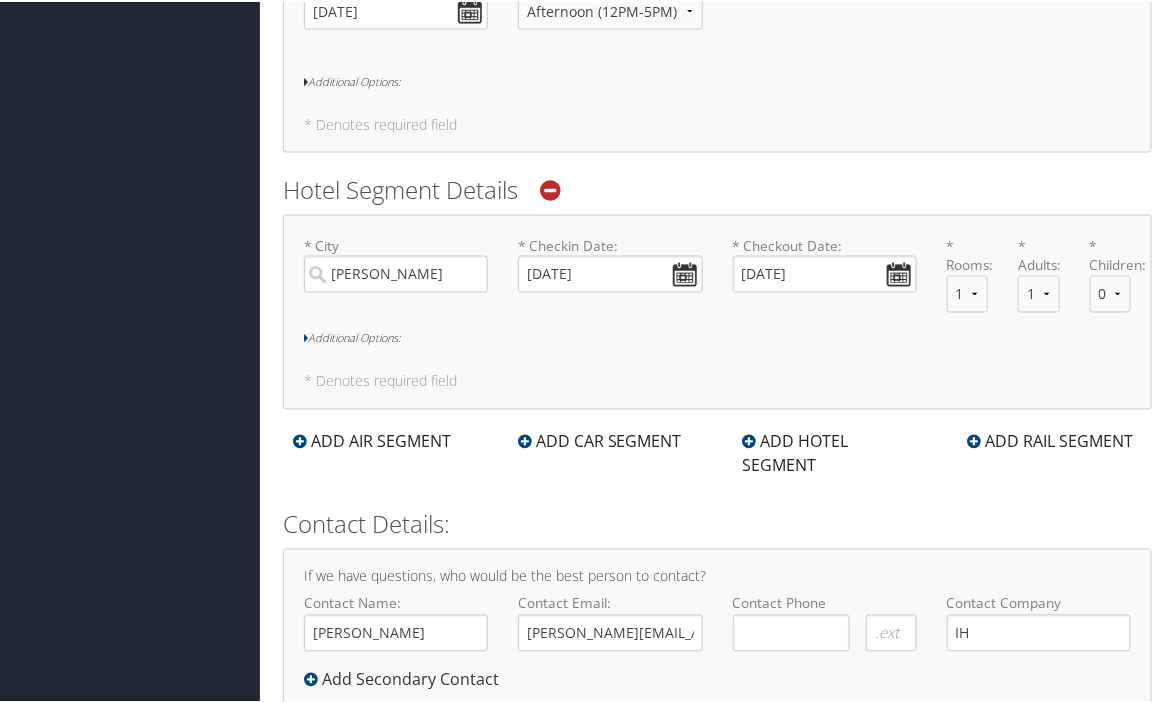 click on "Submit" at bounding box center [1090, 746] 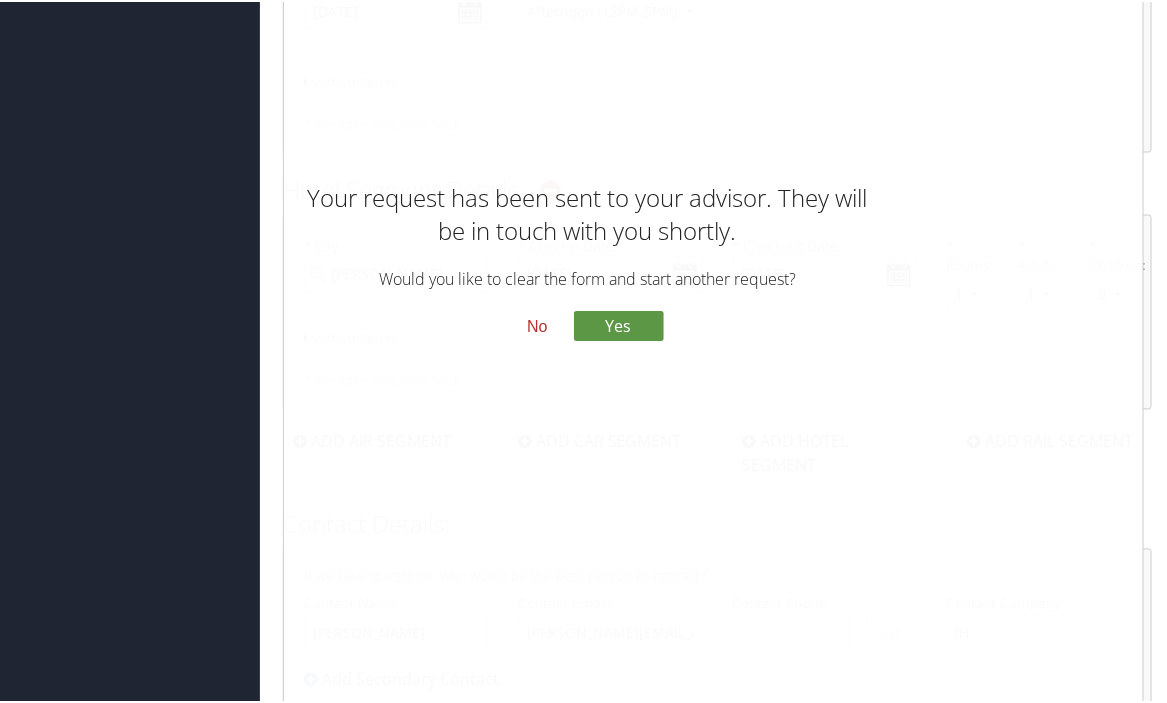 click on "No" at bounding box center (537, 326) 